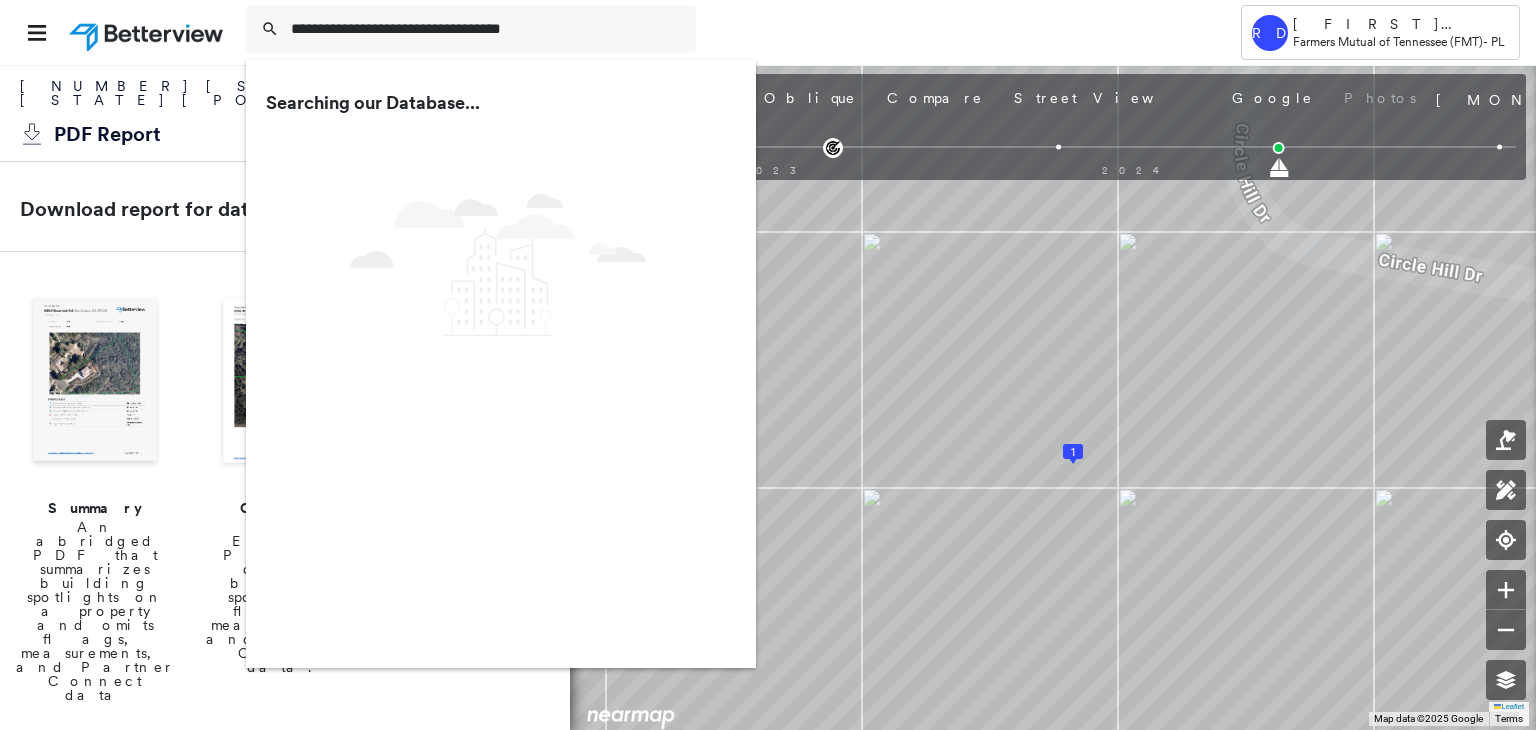 scroll, scrollTop: 0, scrollLeft: 0, axis: both 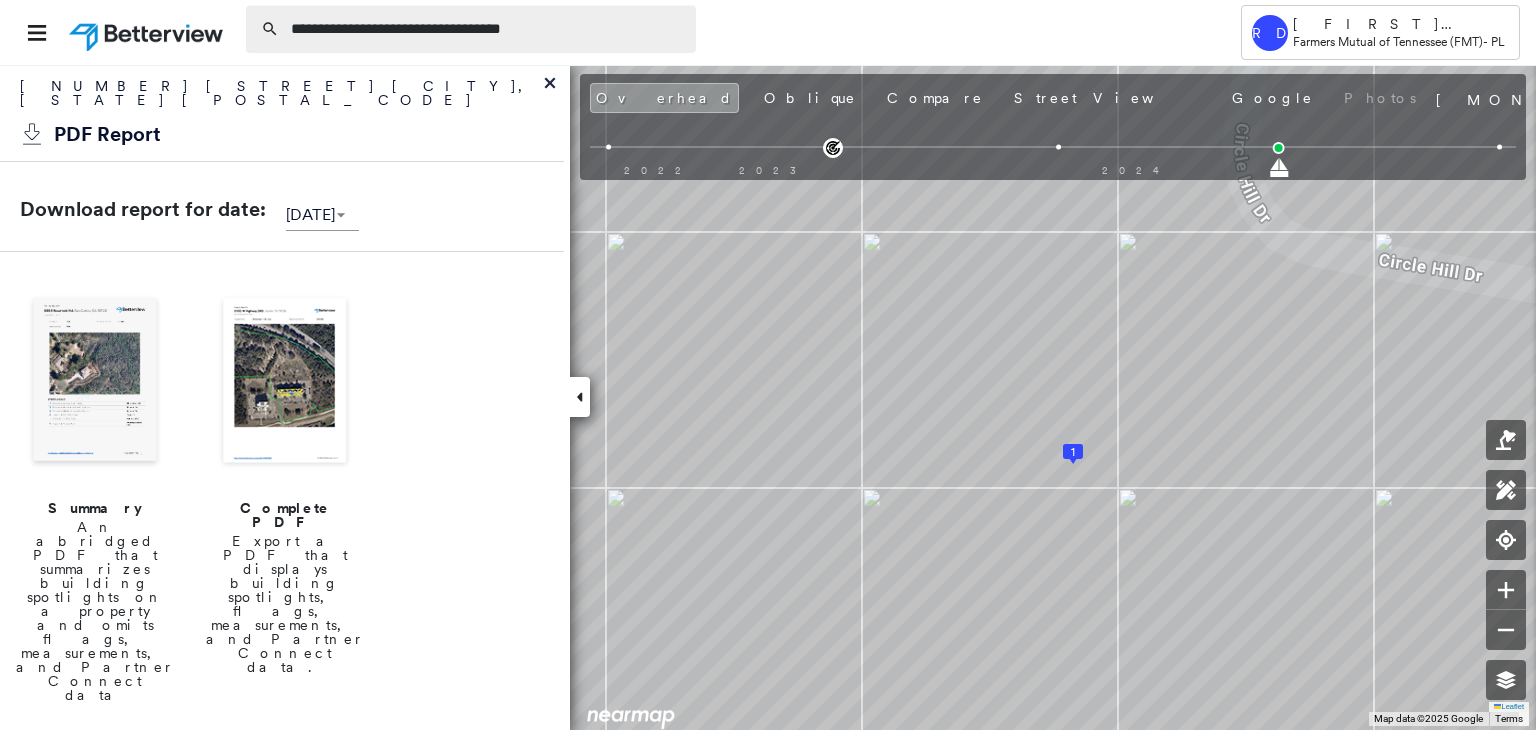 click on "**********" at bounding box center (487, 29) 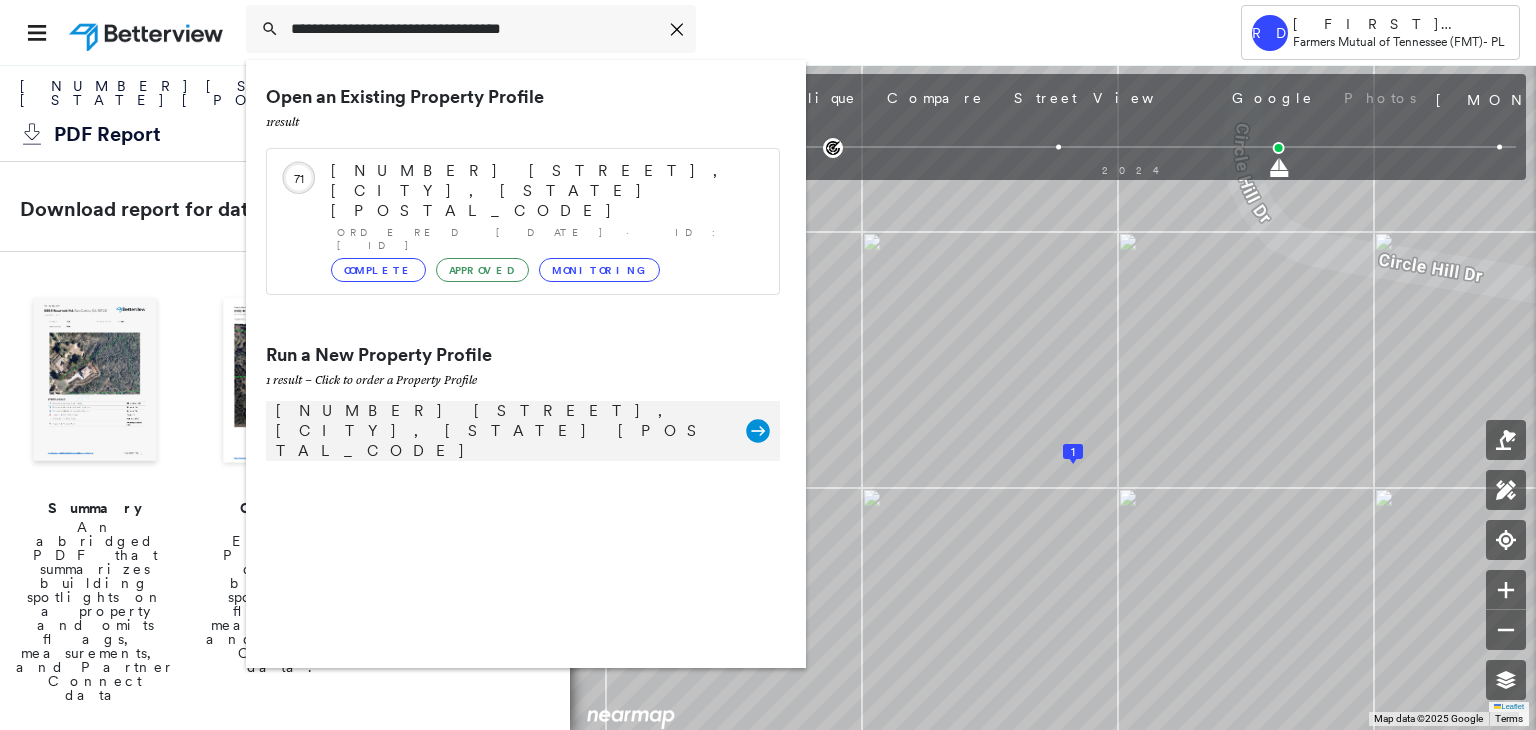 type on "**********" 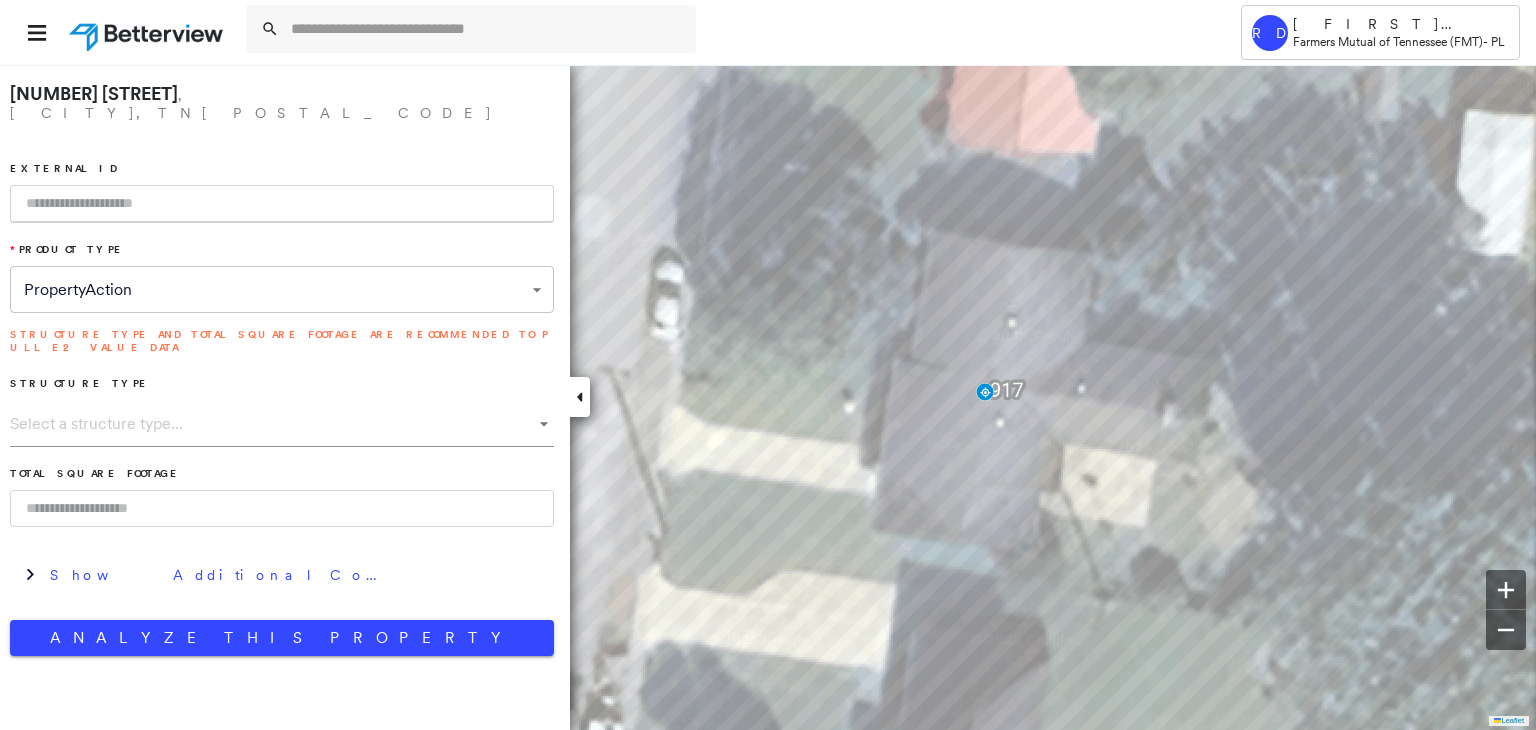 paste on "**********" 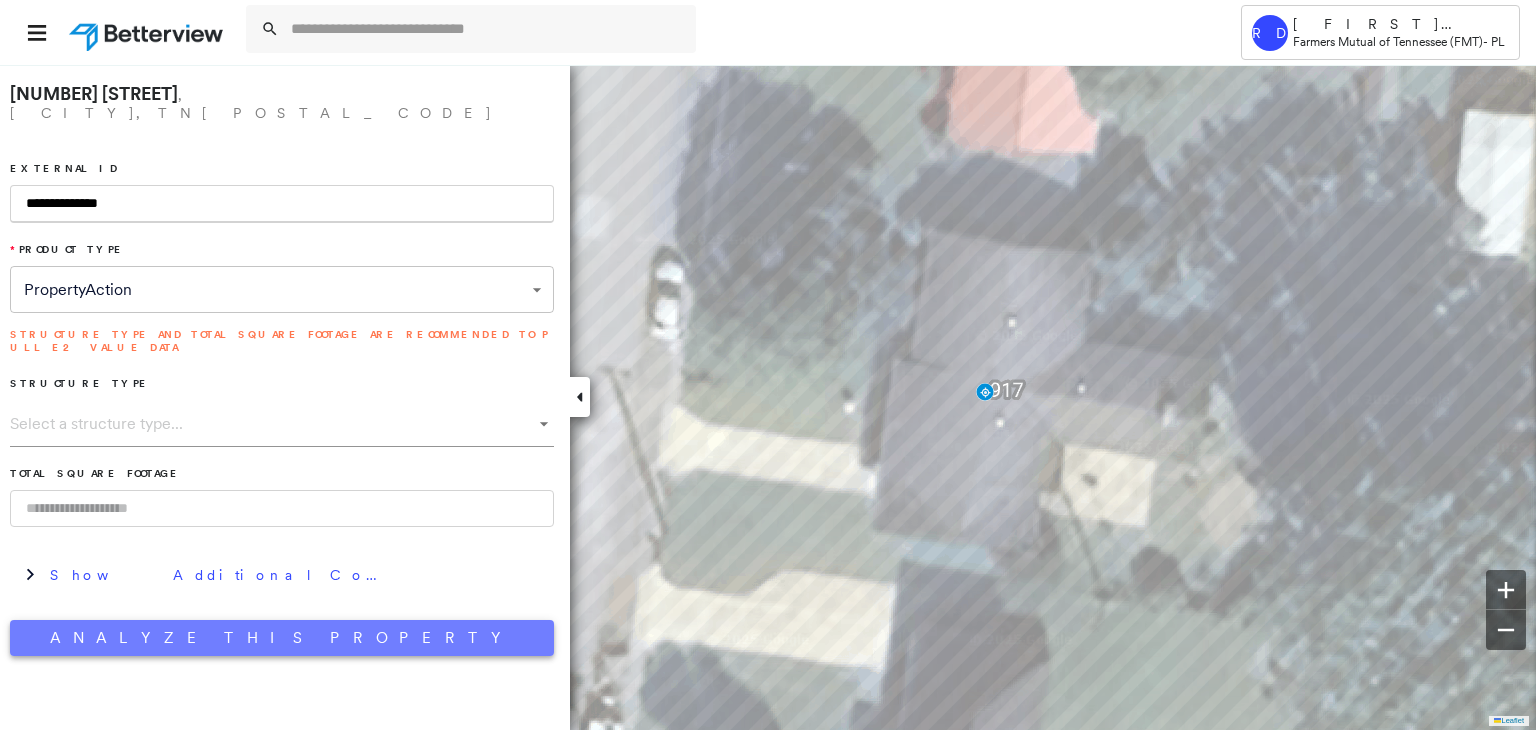 type on "**********" 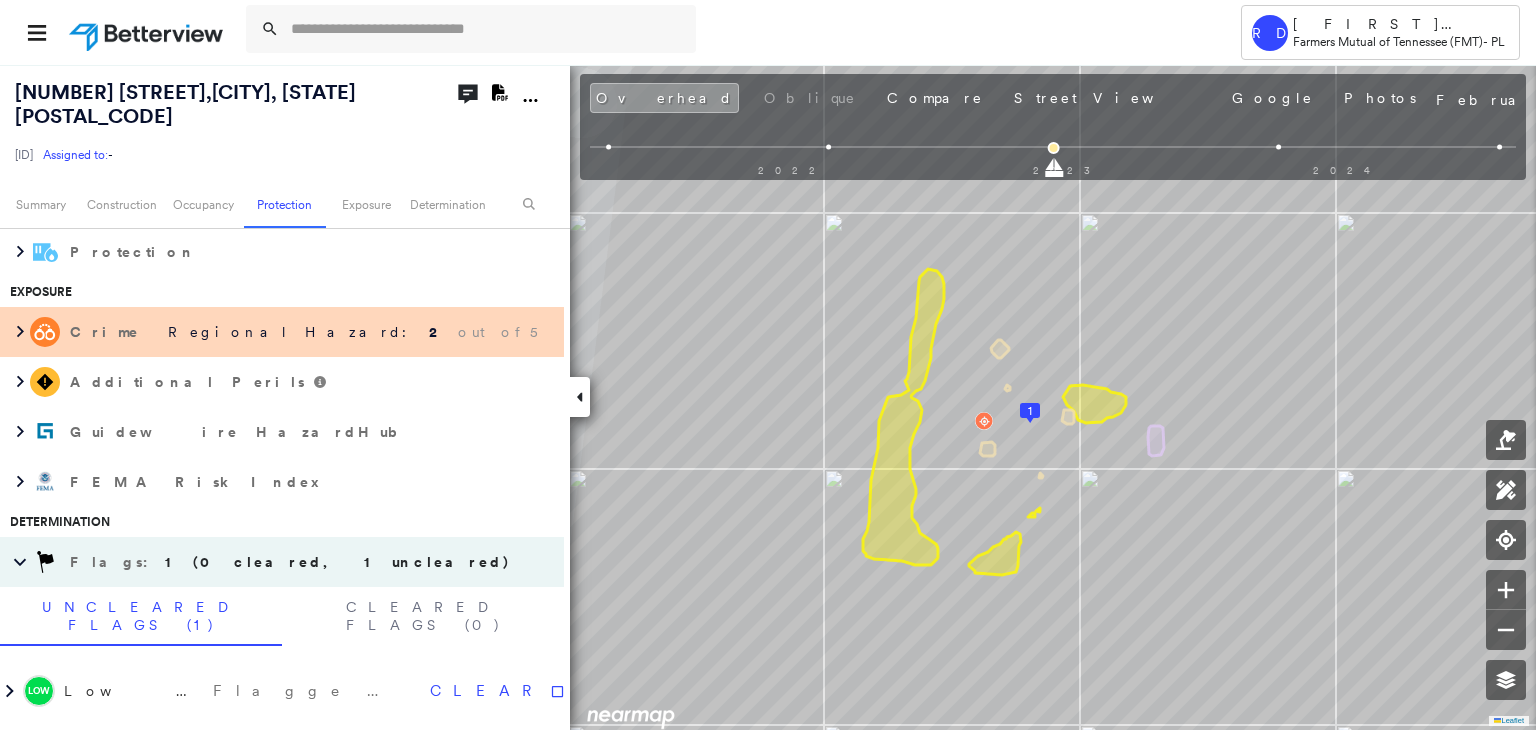 scroll, scrollTop: 1200, scrollLeft: 0, axis: vertical 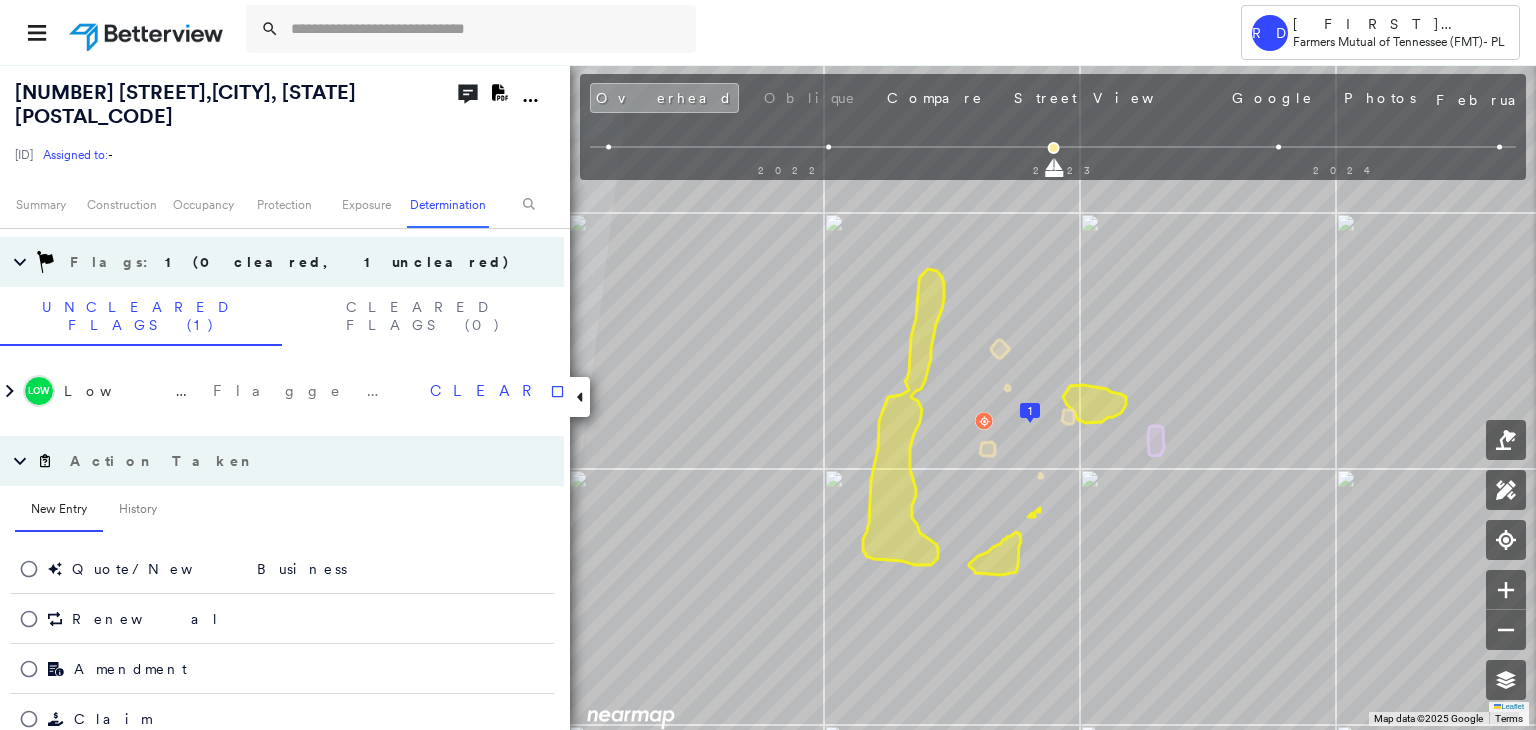 click 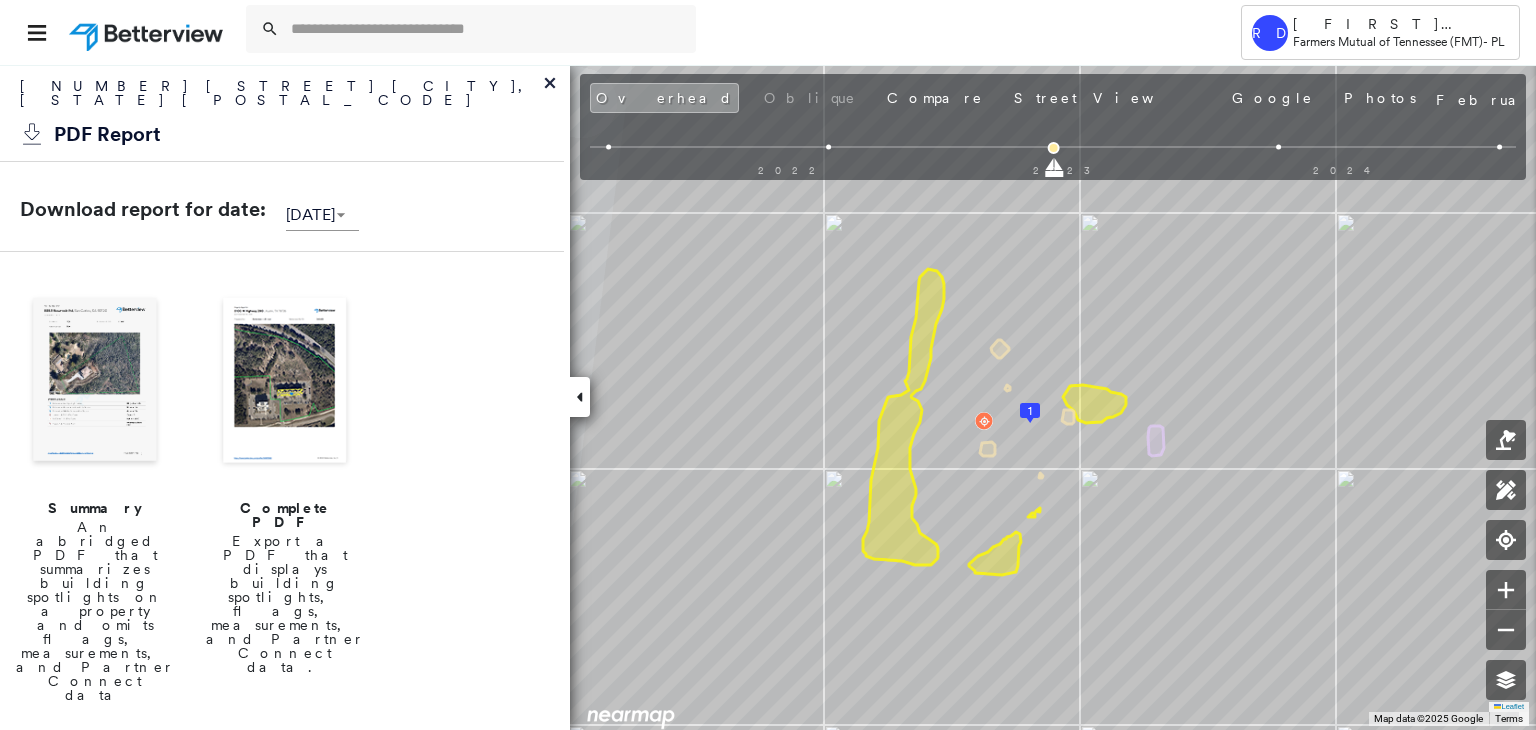 click at bounding box center [285, 382] 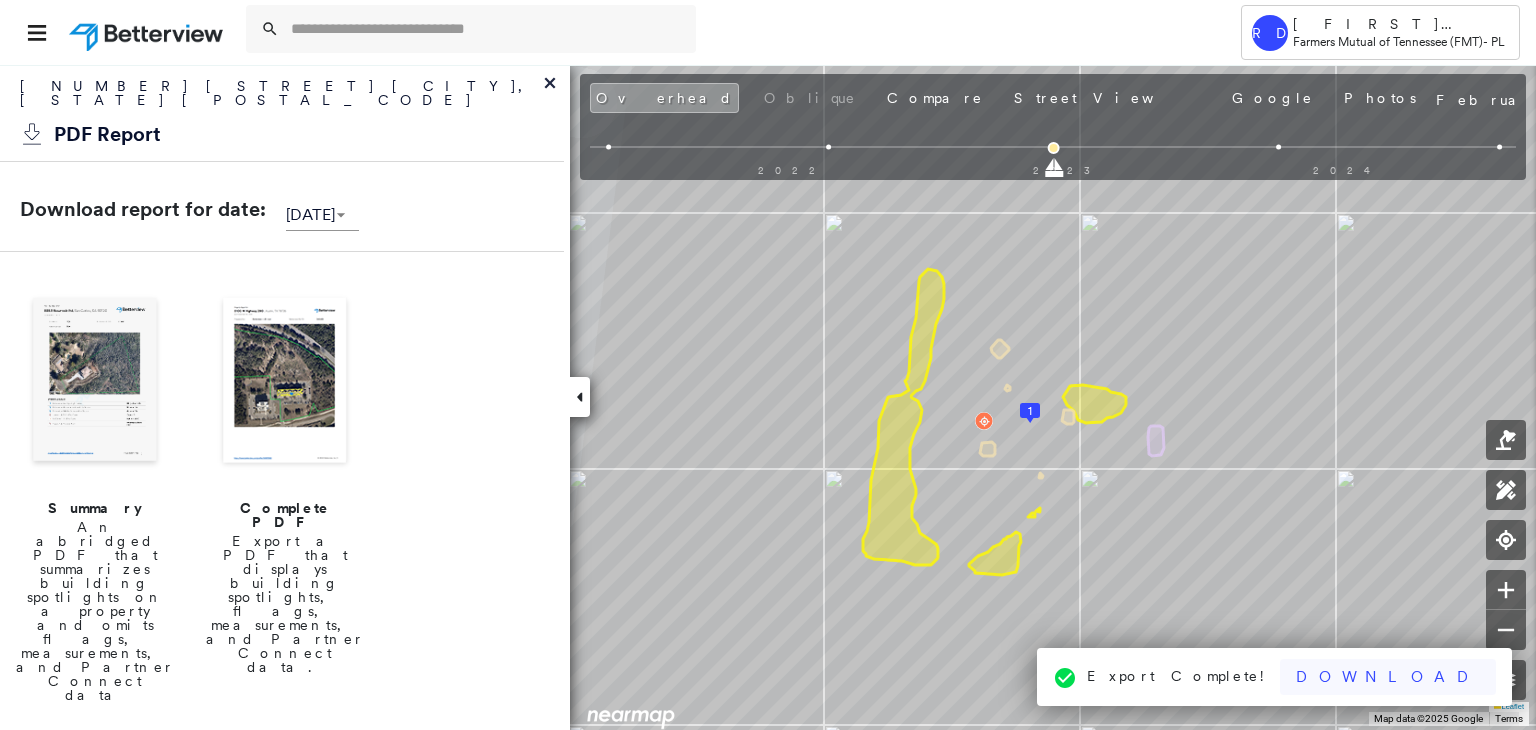 click on "Download" at bounding box center [1388, 677] 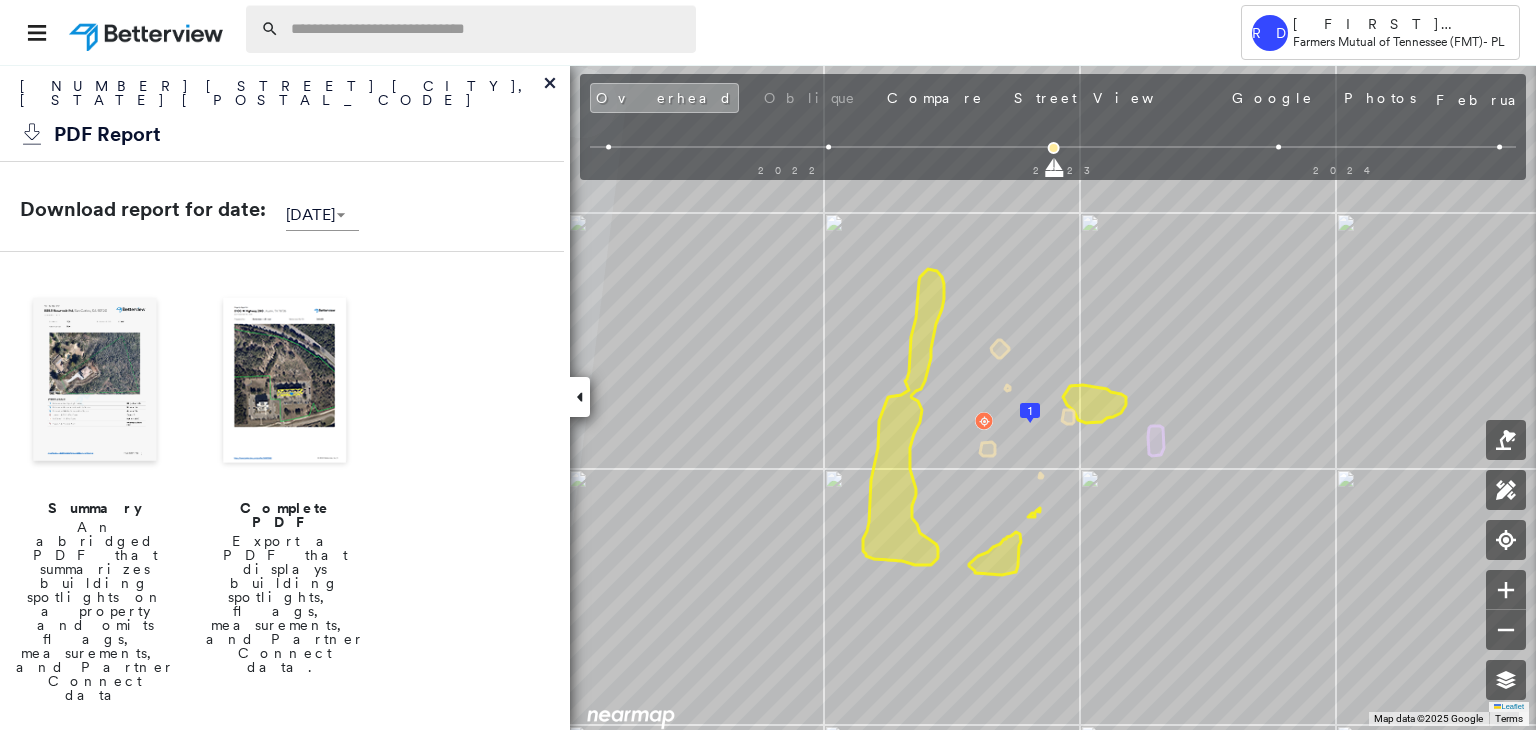 paste on "**********" 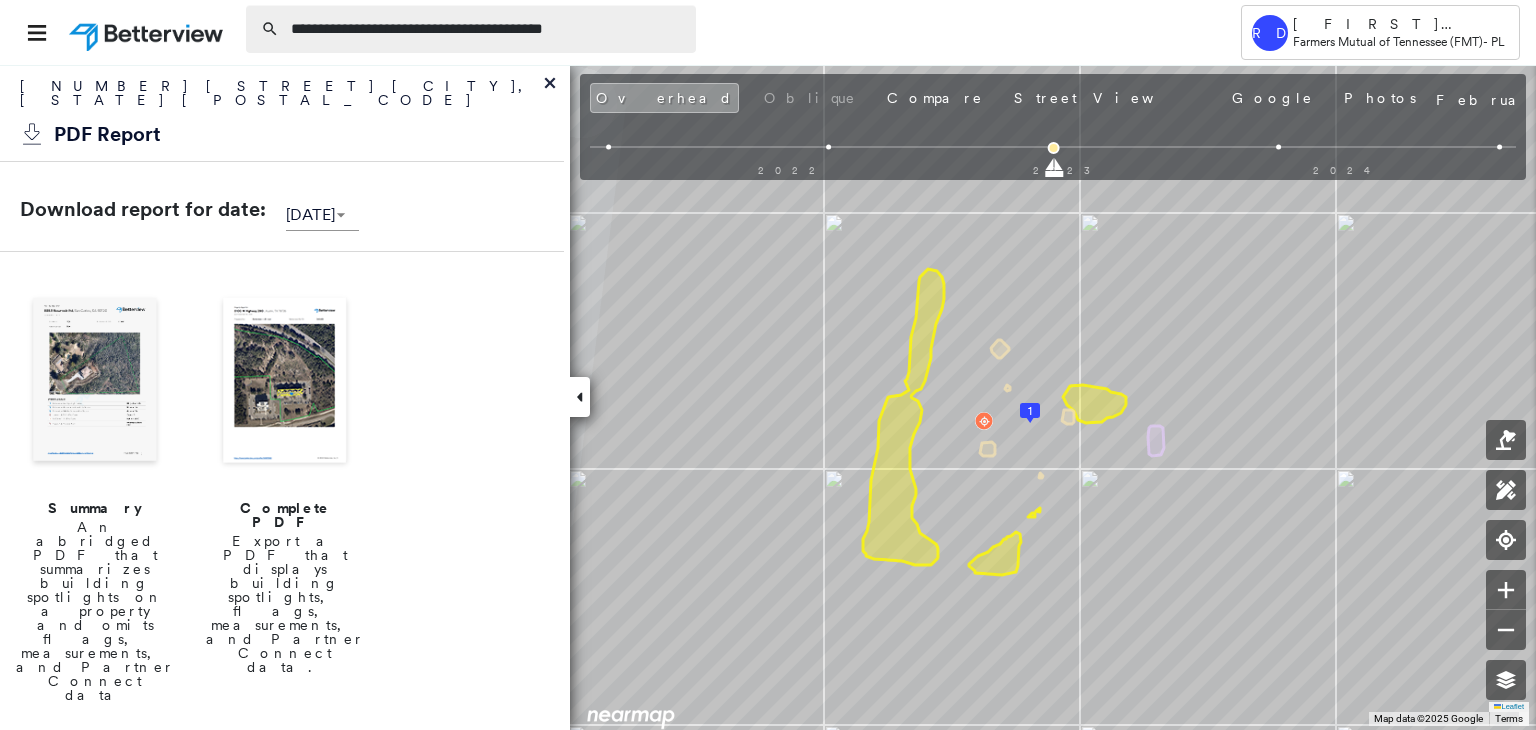 click on "**********" at bounding box center (487, 29) 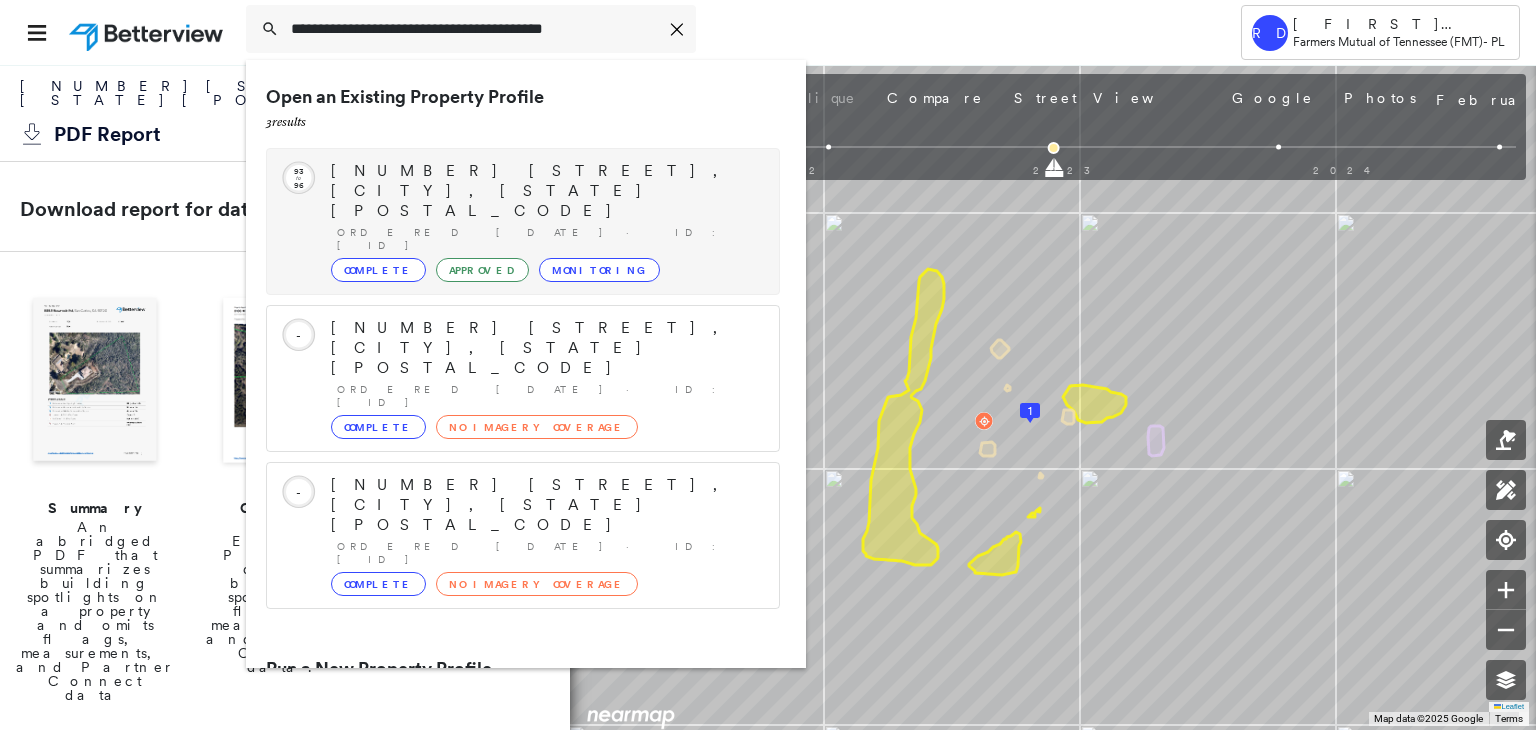type on "**********" 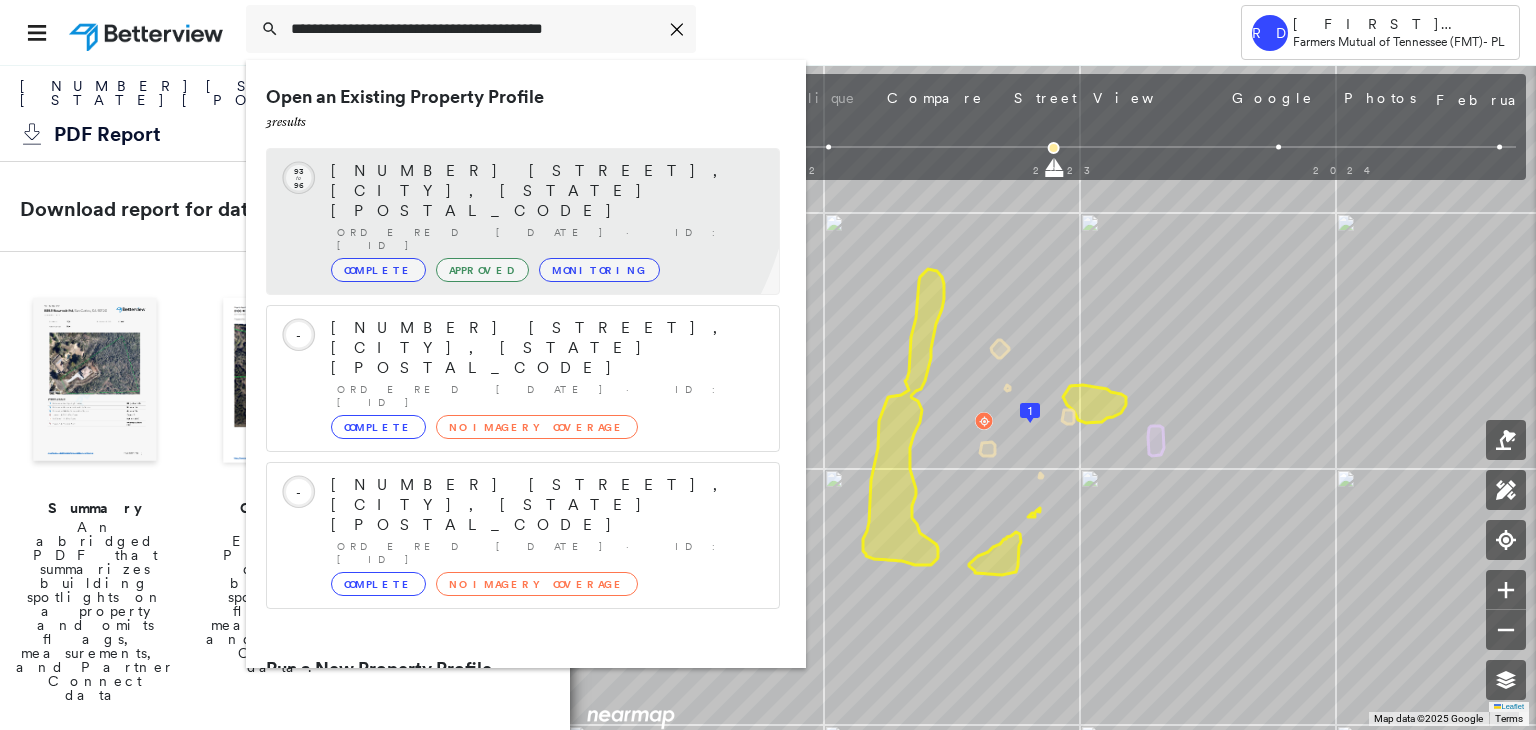 click on "[NUMBER] [STREET], [CITY], [STATE] [POSTAL_CODE]" at bounding box center (545, 191) 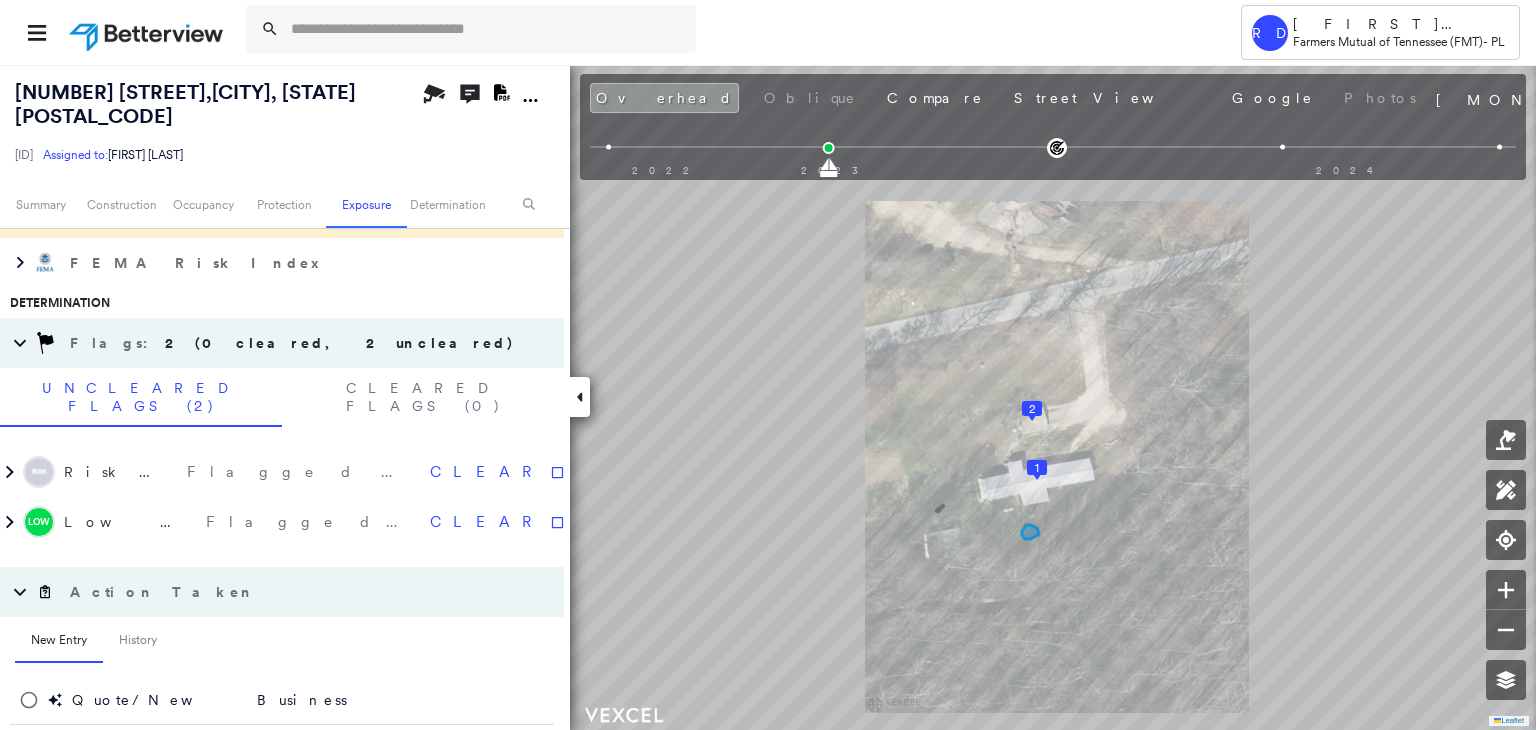 scroll, scrollTop: 1000, scrollLeft: 0, axis: vertical 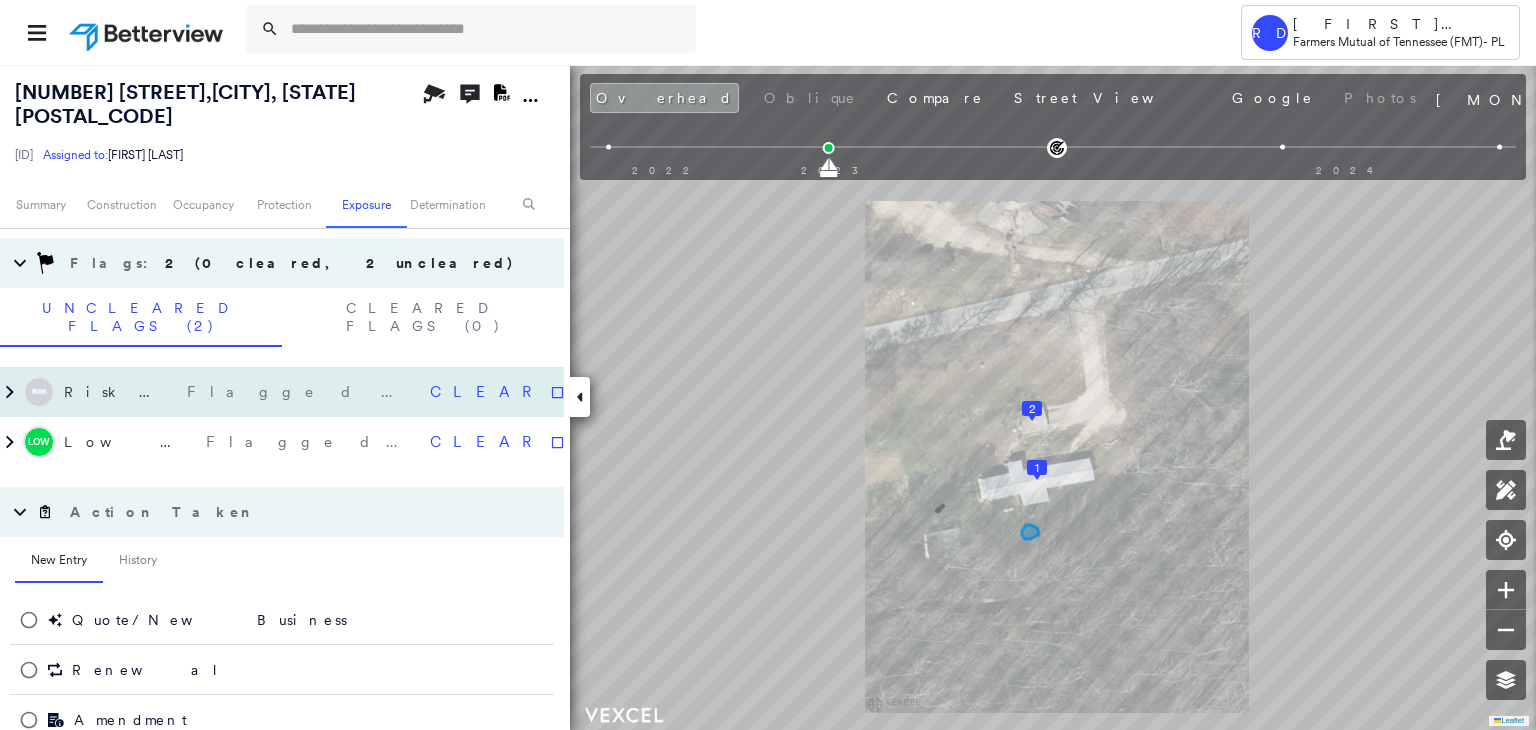 click on "Risk Factors Flagged [DATE]" at bounding box center (239, 392) 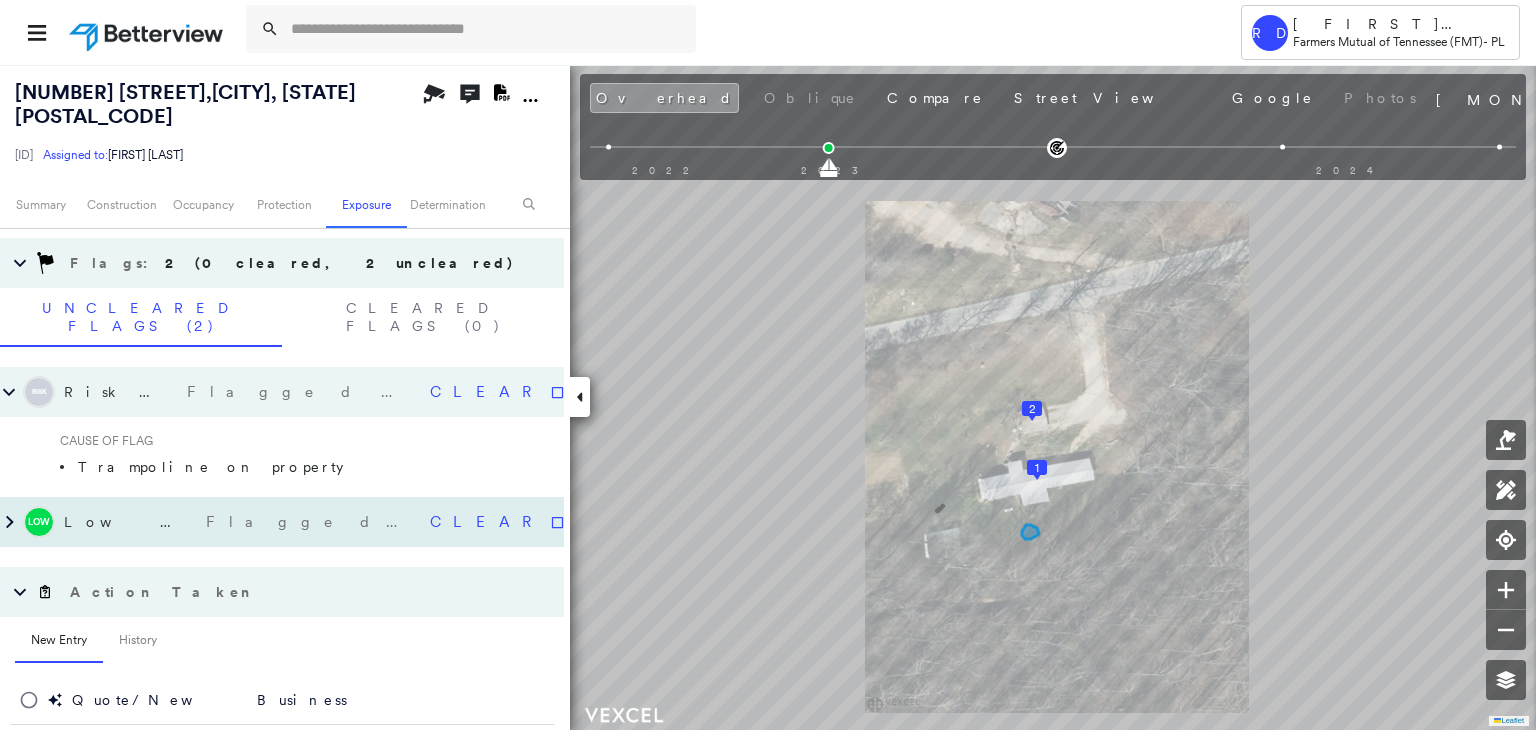 click on "Flagged [DATE]" at bounding box center (310, 522) 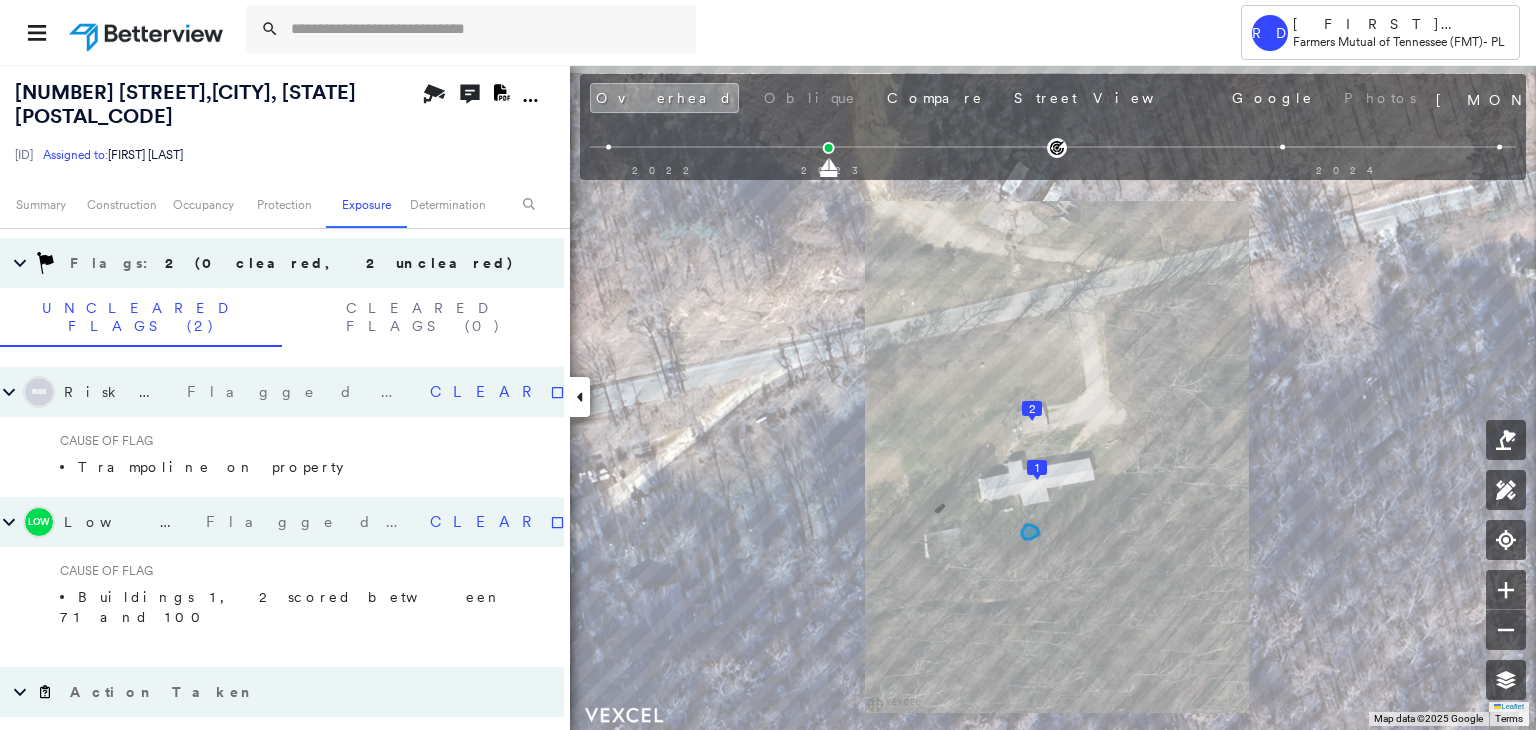 click 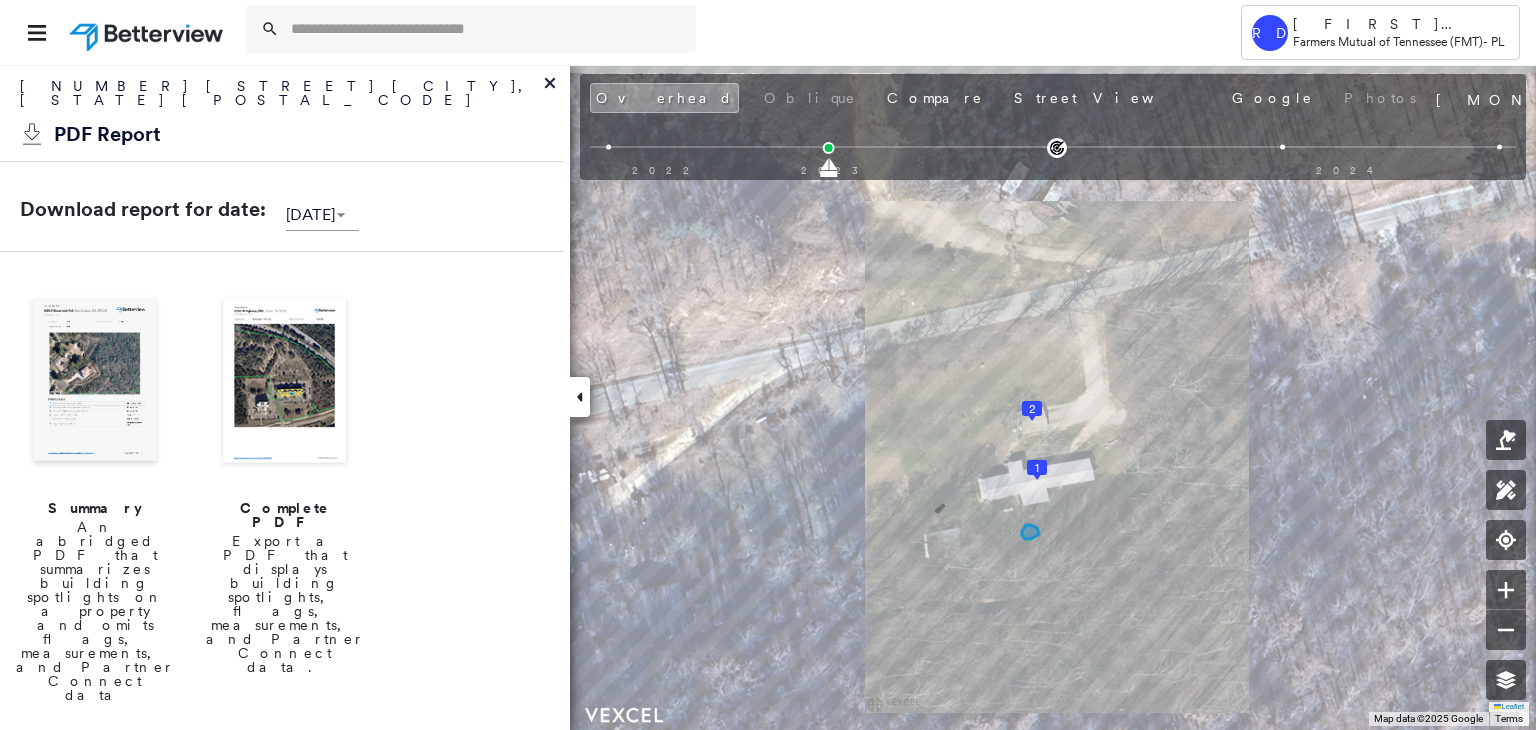 click at bounding box center (285, 382) 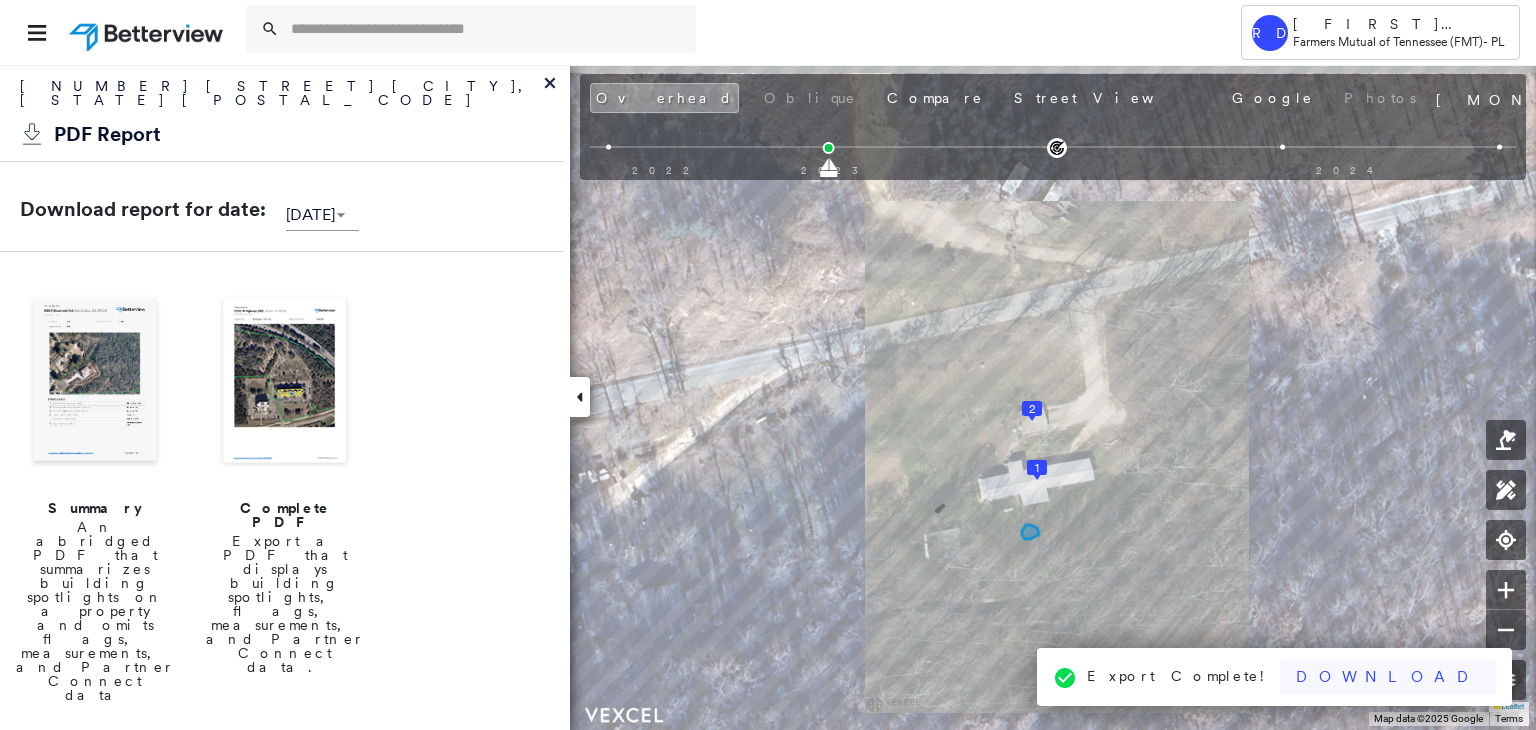 click on "Download" at bounding box center (1388, 677) 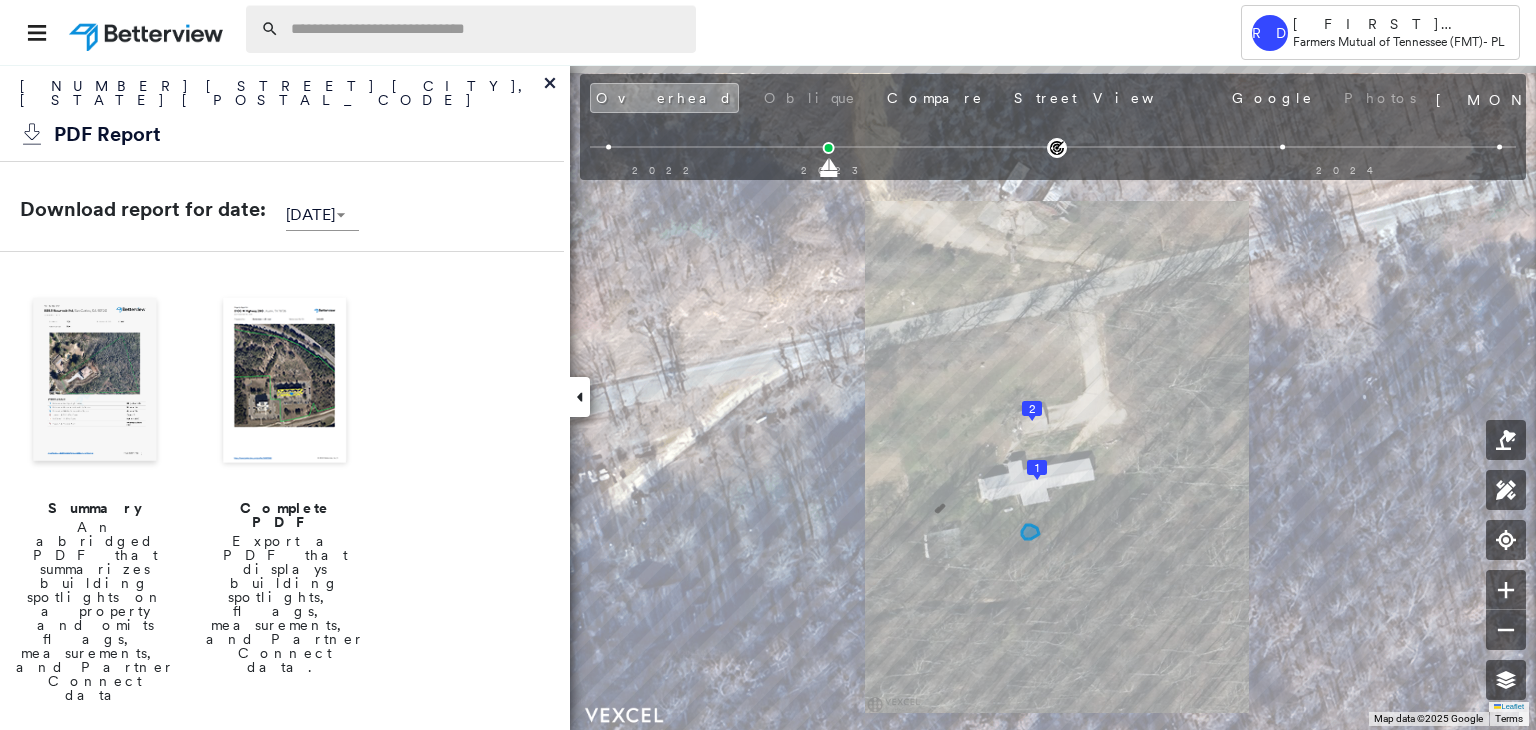 paste on "**********" 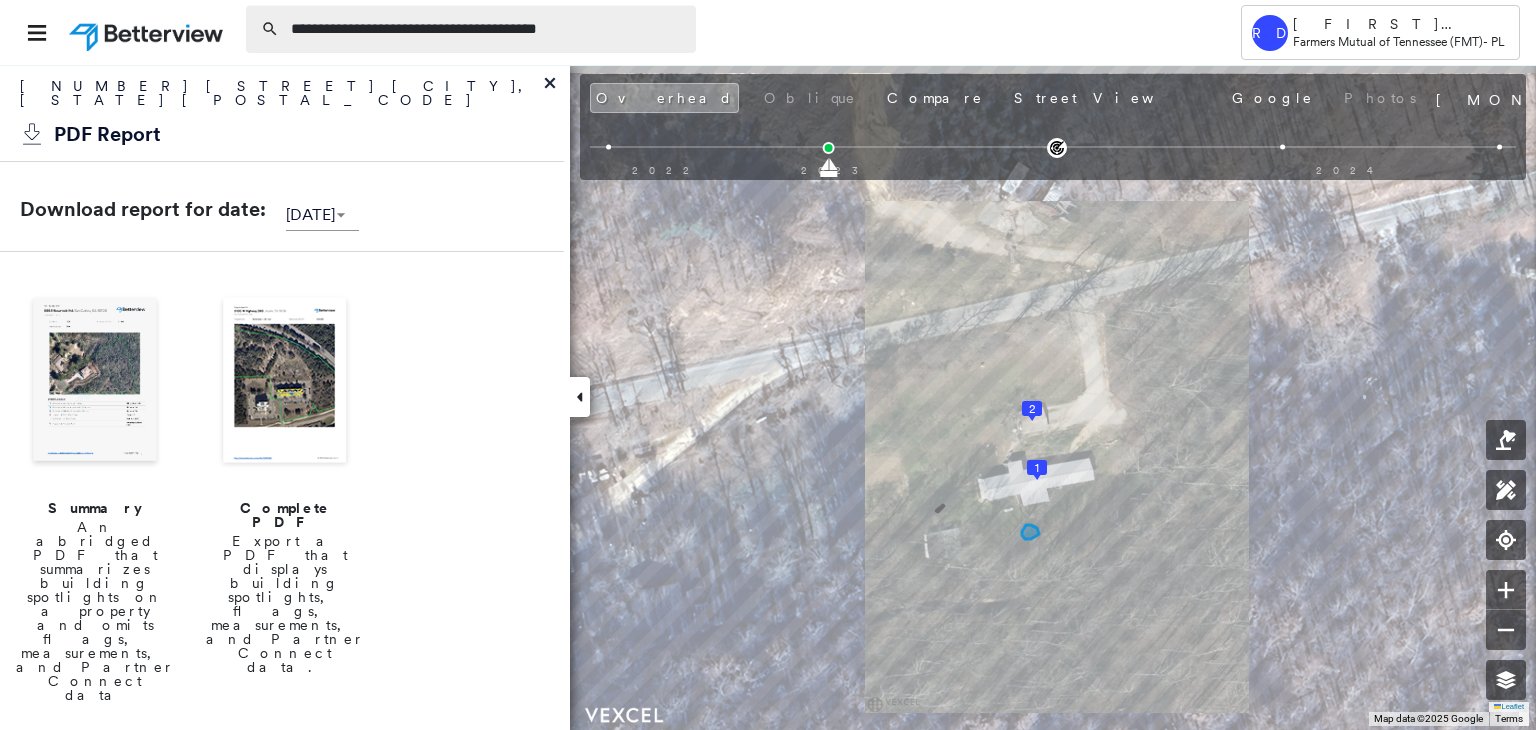 click on "**********" at bounding box center (487, 29) 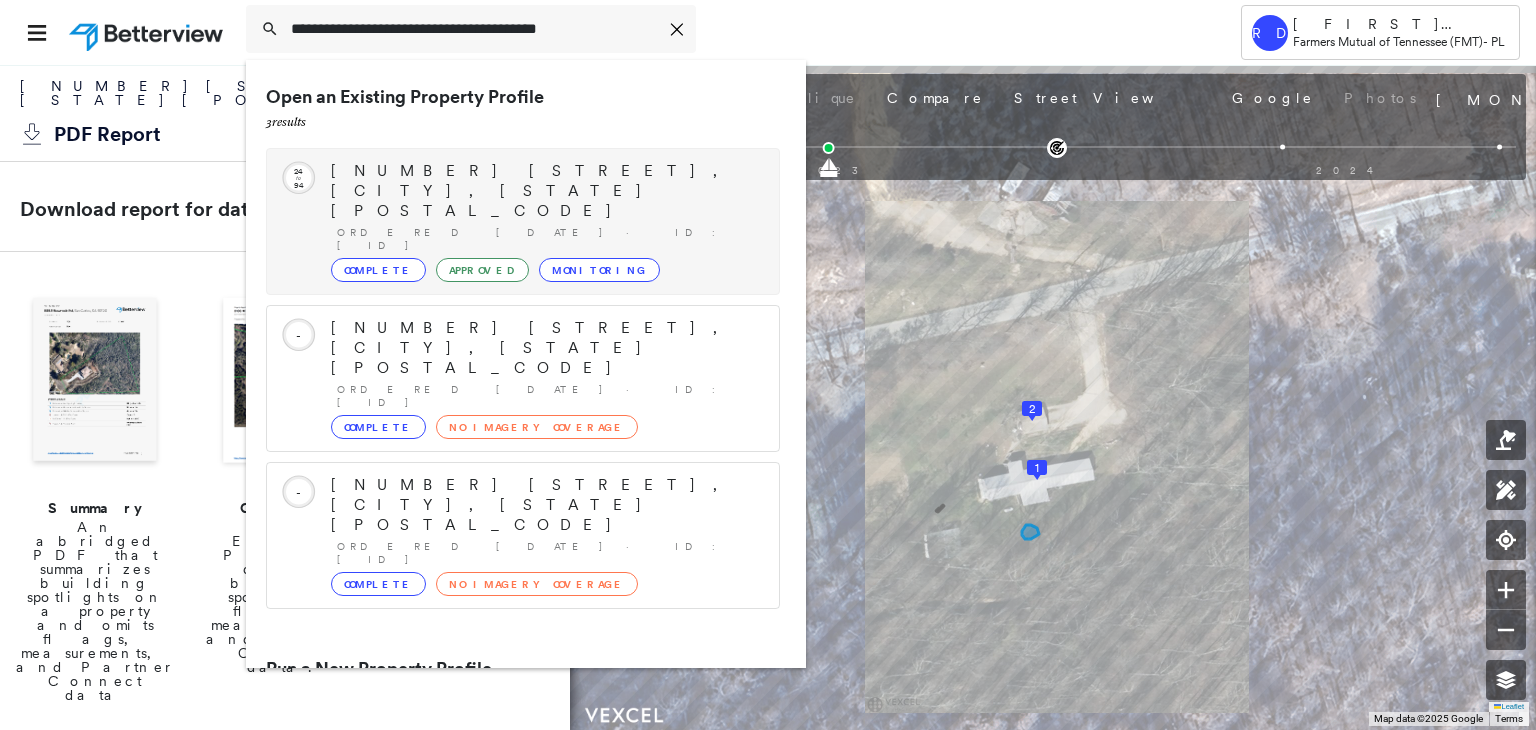 type on "**********" 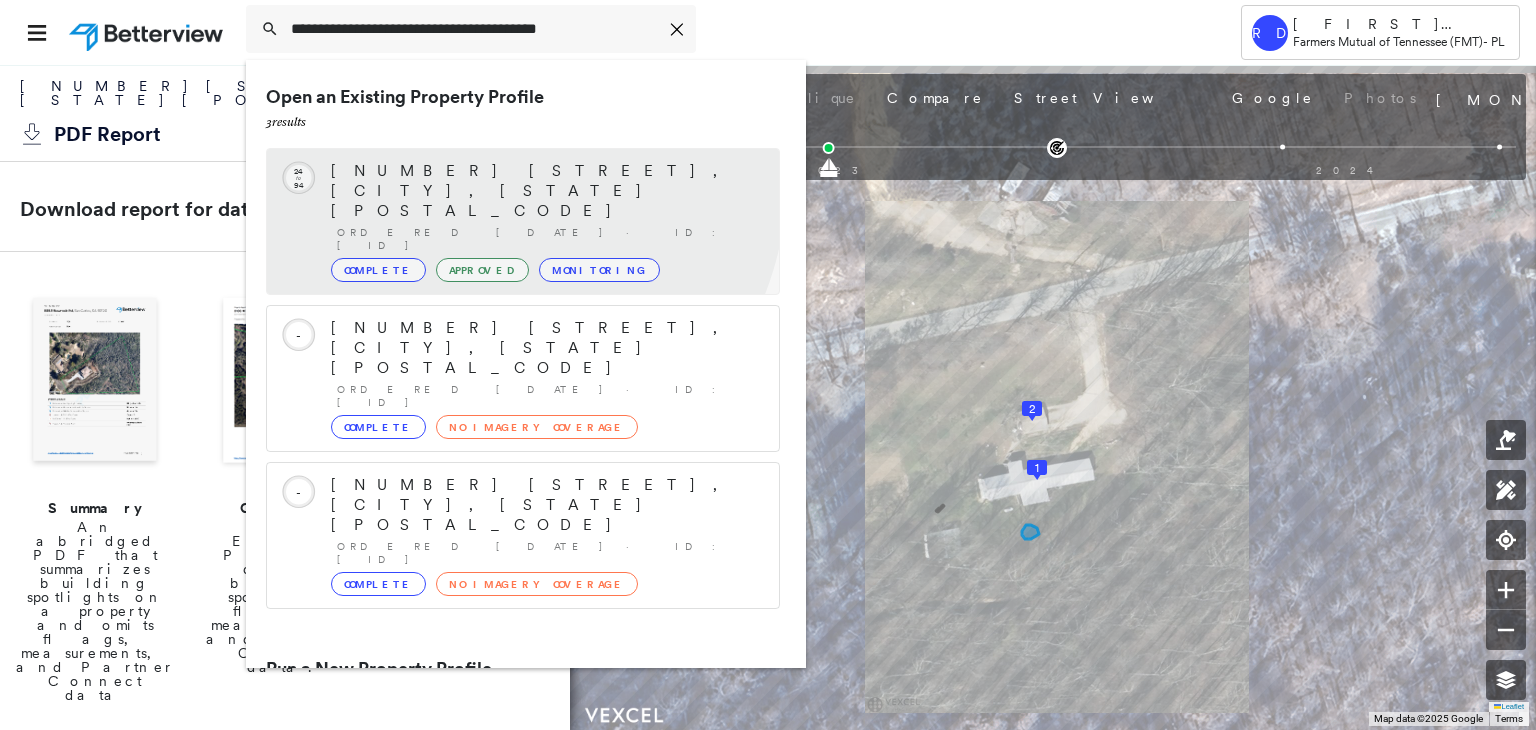 click on "[NUMBER] [STREET], [CITY], [STATE] [POSTAL_CODE]" at bounding box center (545, 191) 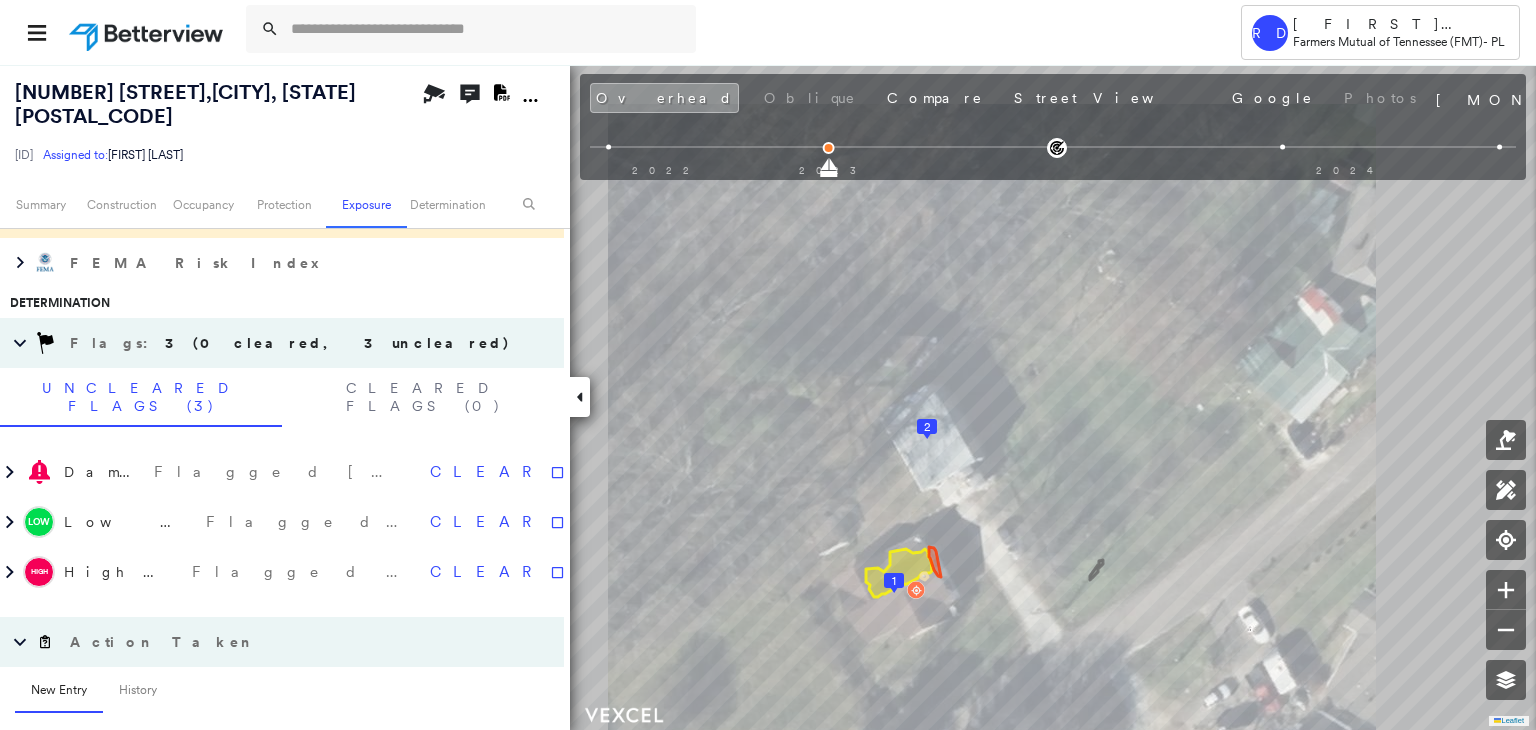 scroll, scrollTop: 1000, scrollLeft: 0, axis: vertical 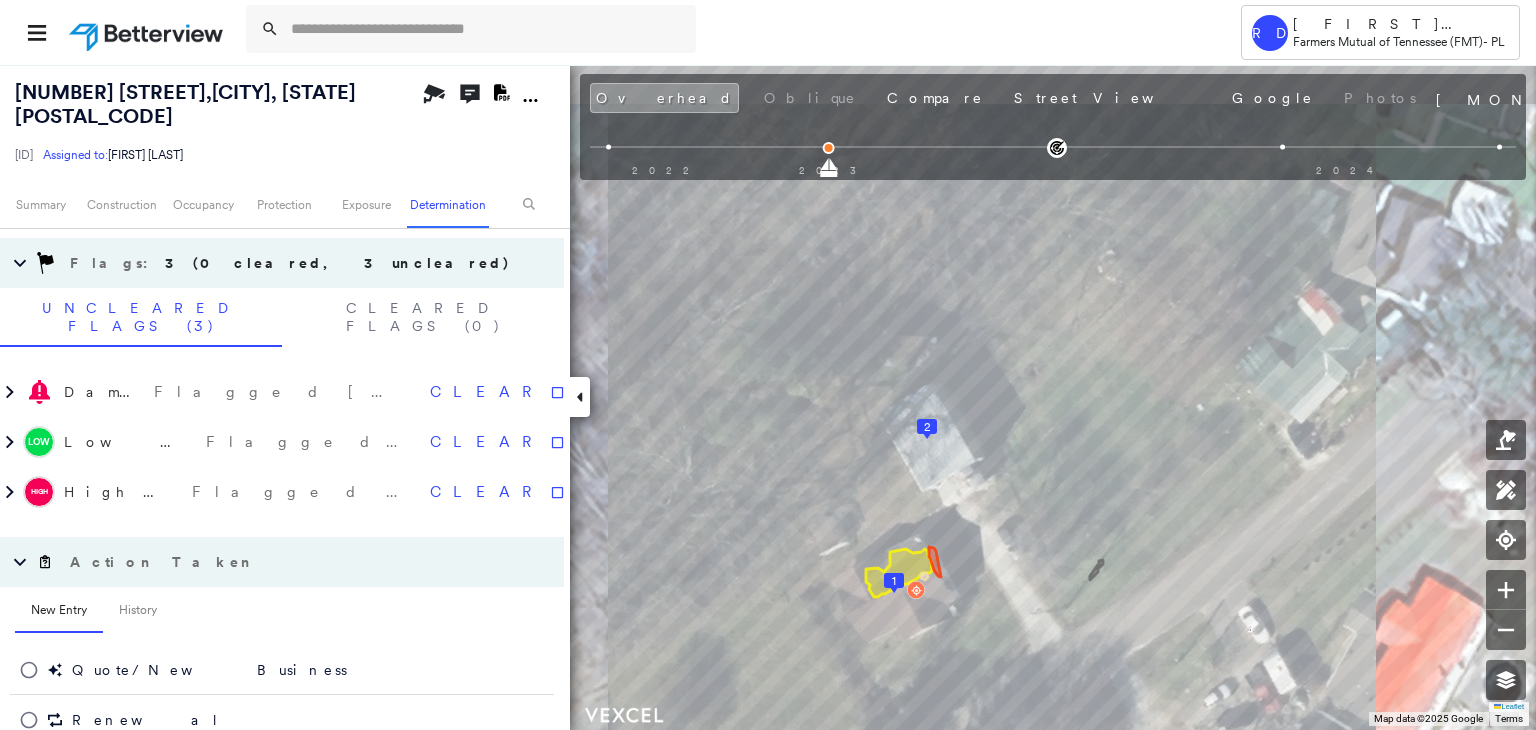 click 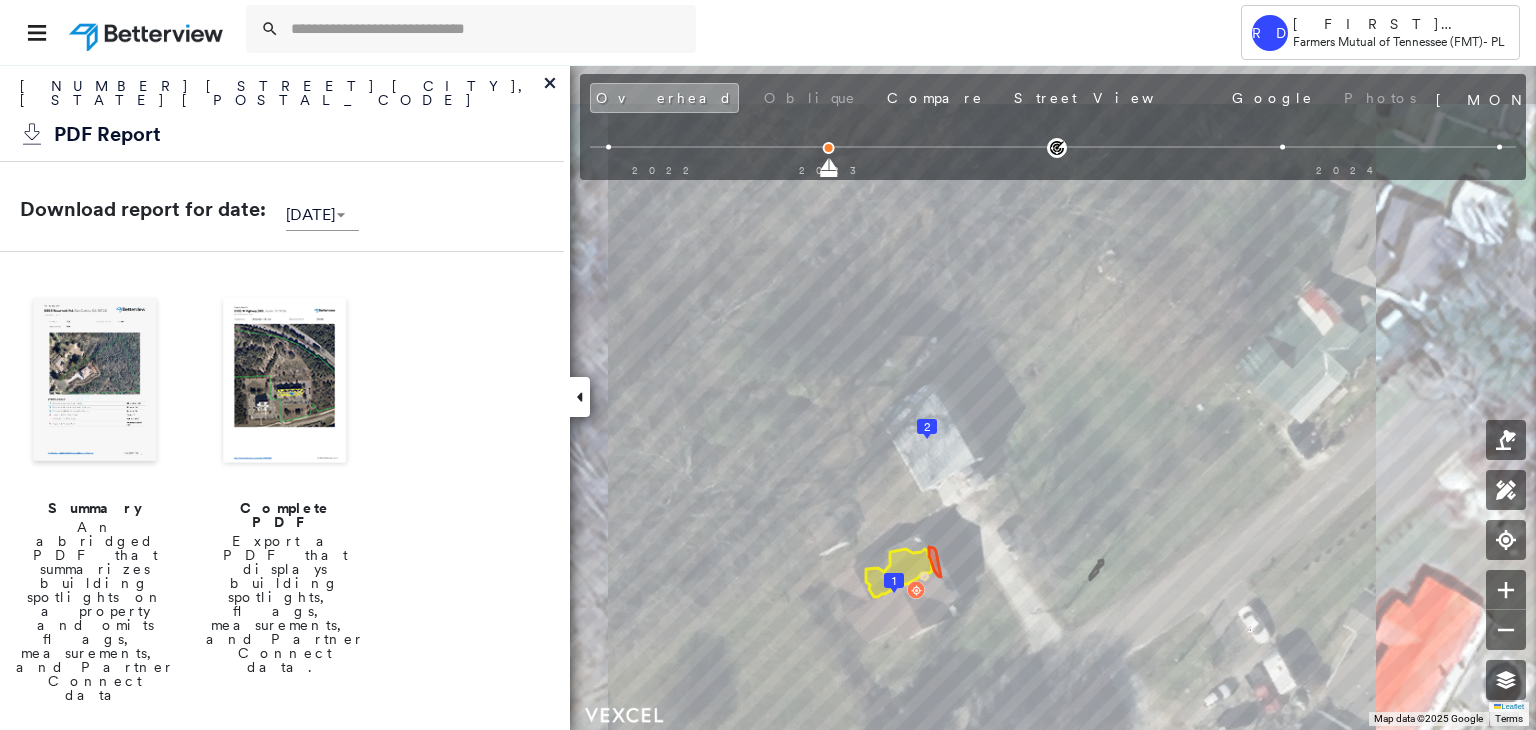 click at bounding box center [285, 382] 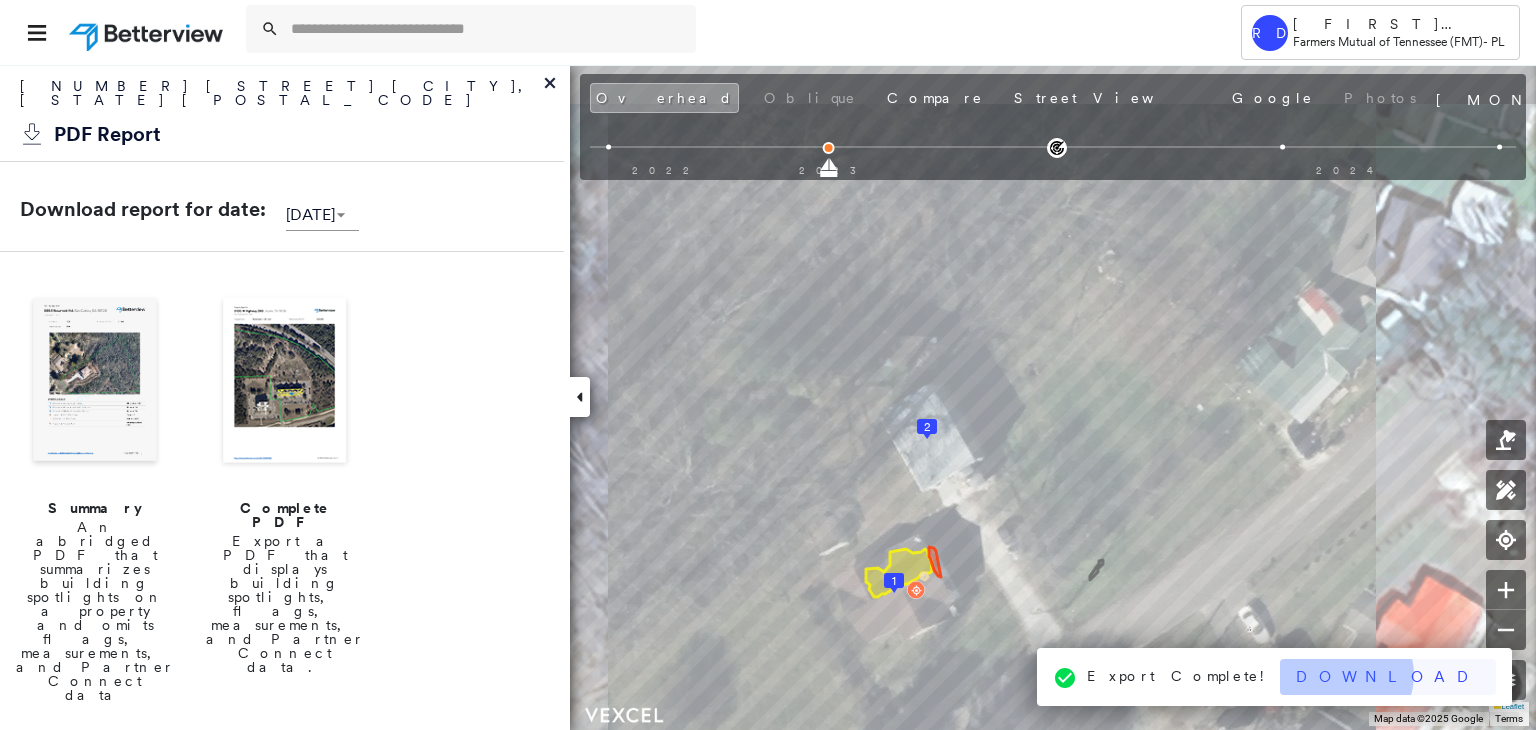 click on "Download" at bounding box center [1388, 677] 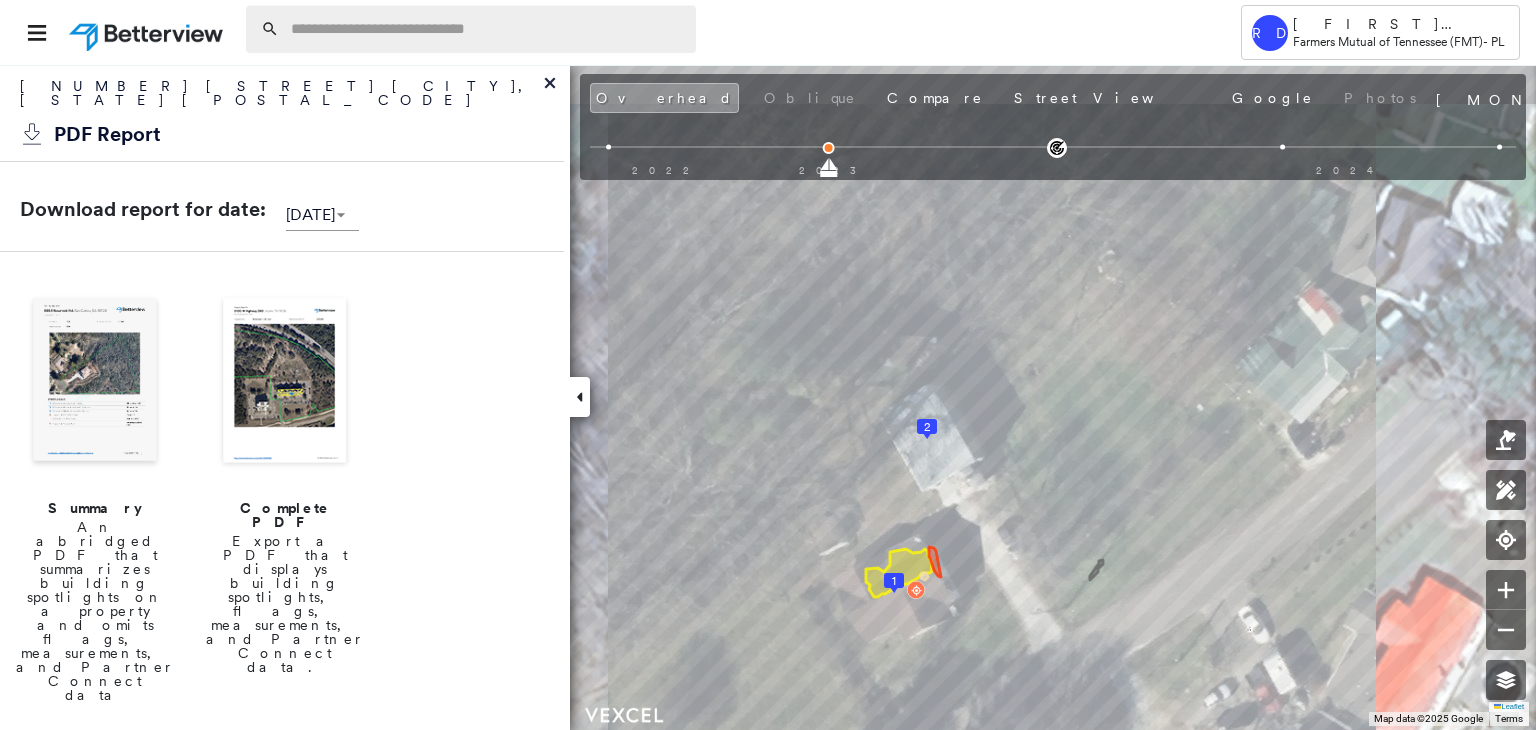 paste on "**********" 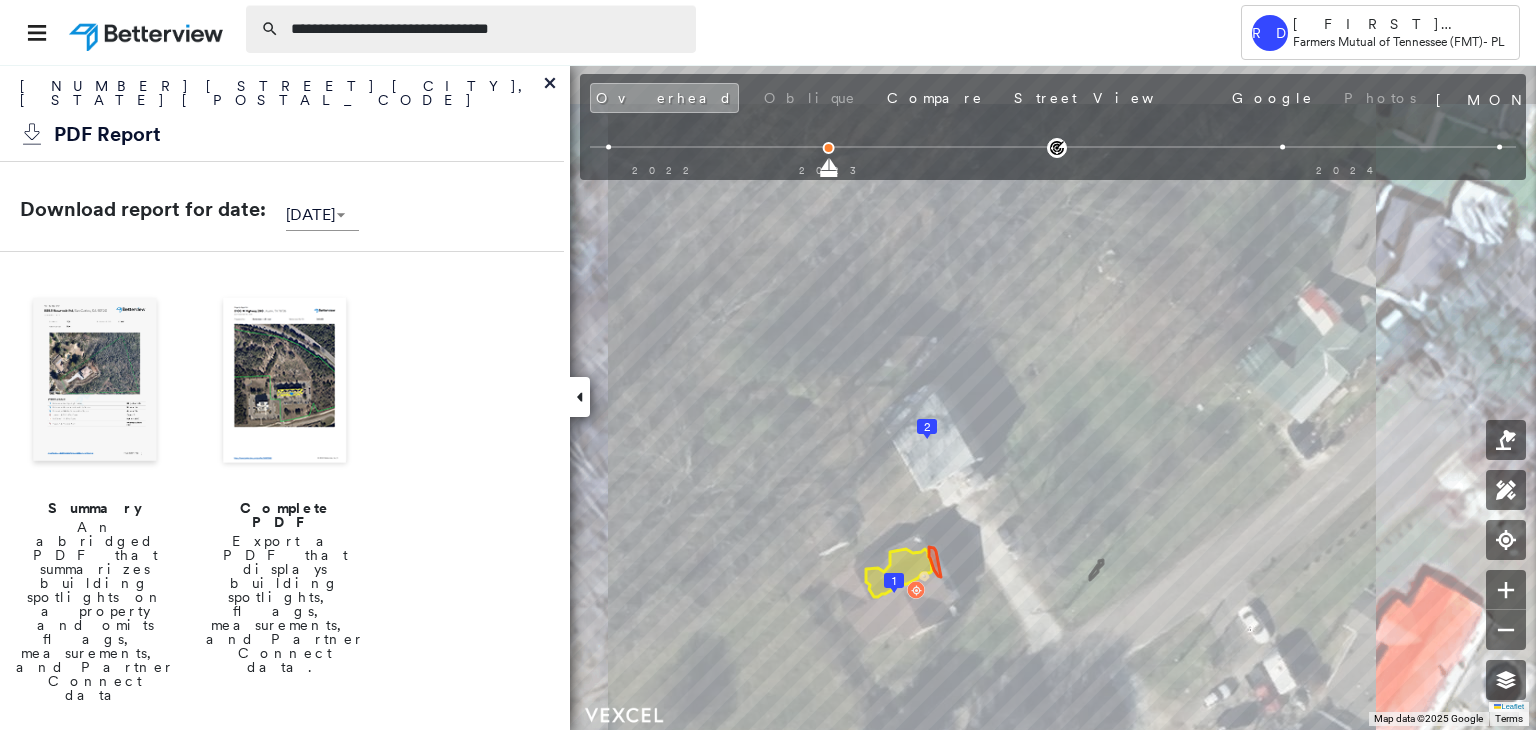 click on "**********" at bounding box center (487, 29) 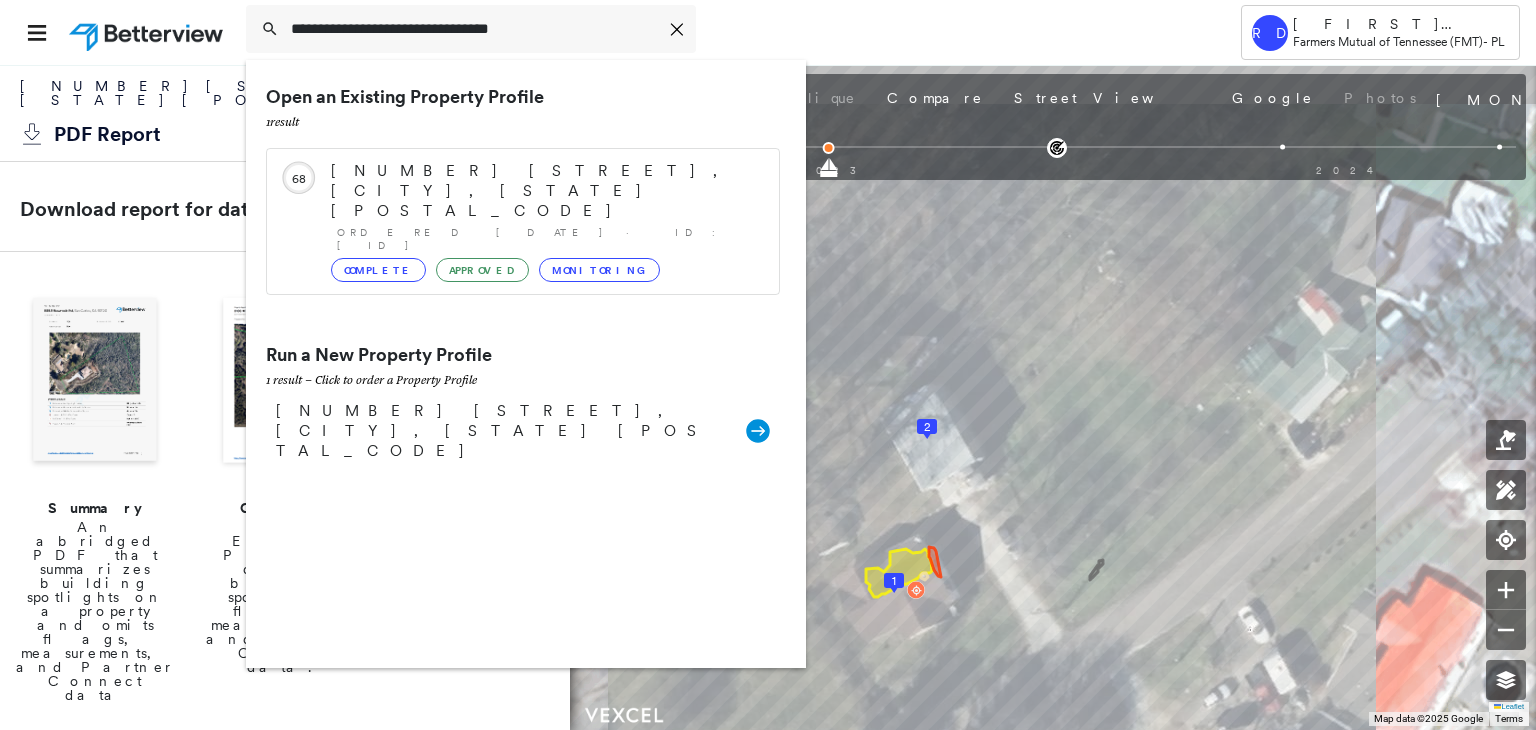 type on "**********" 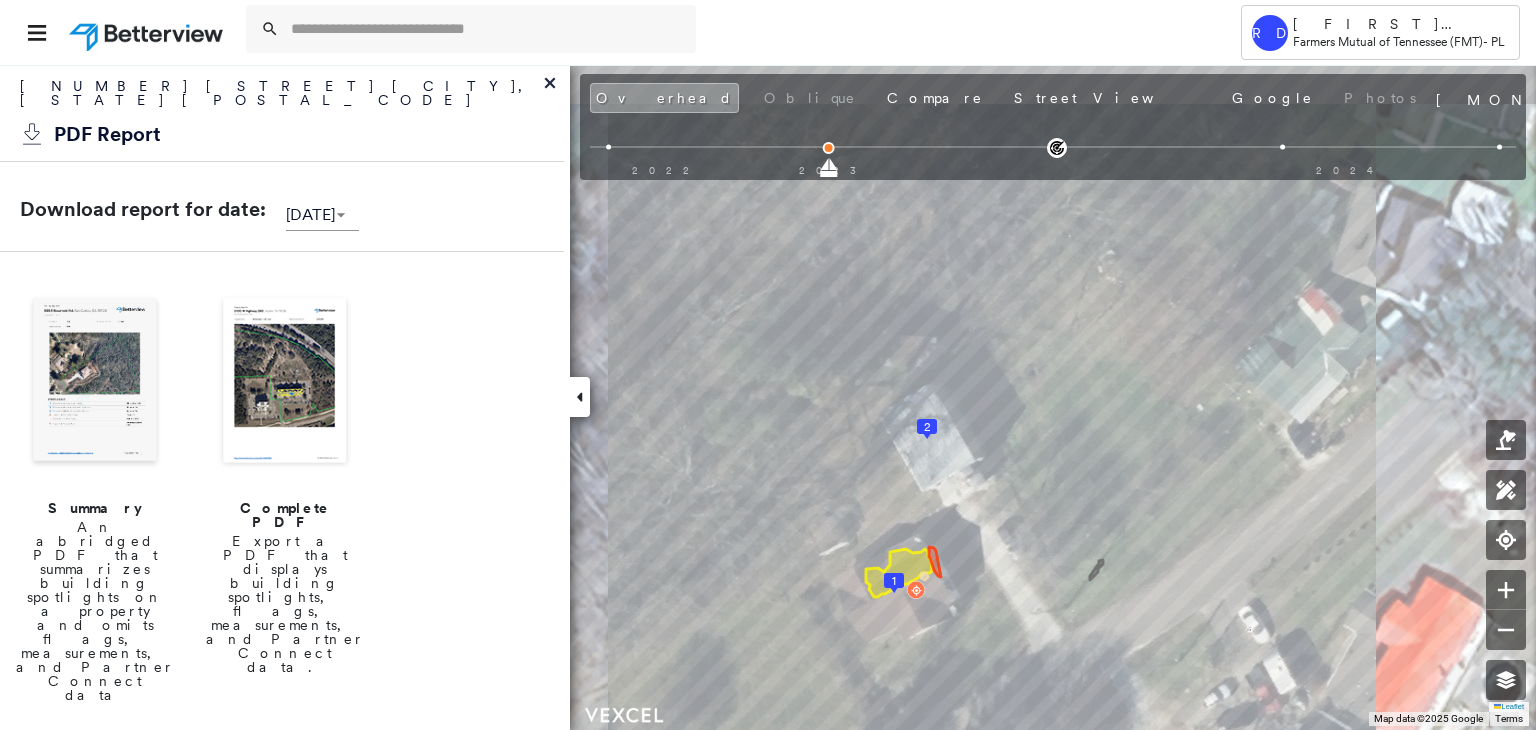 paste on "**********" 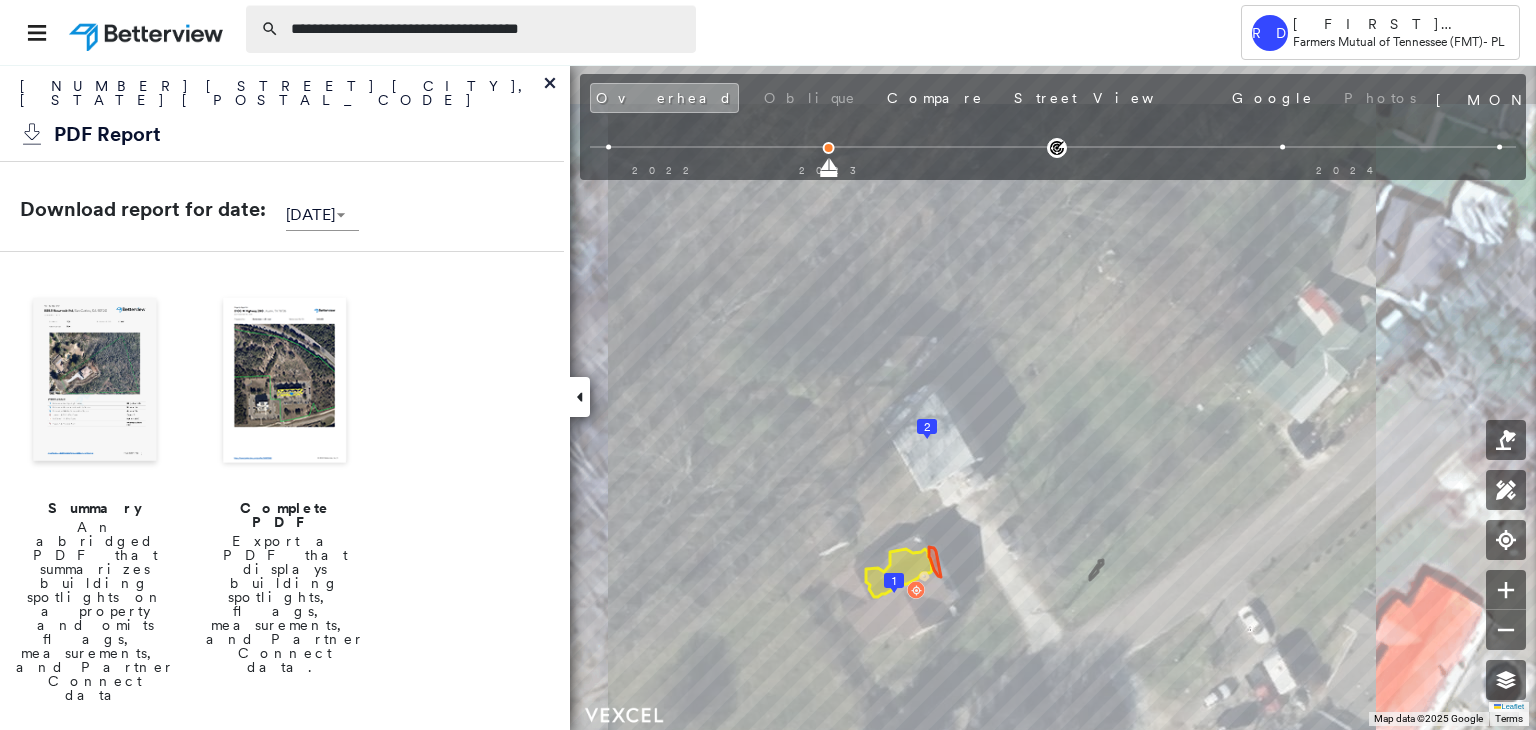 click on "**********" at bounding box center (487, 29) 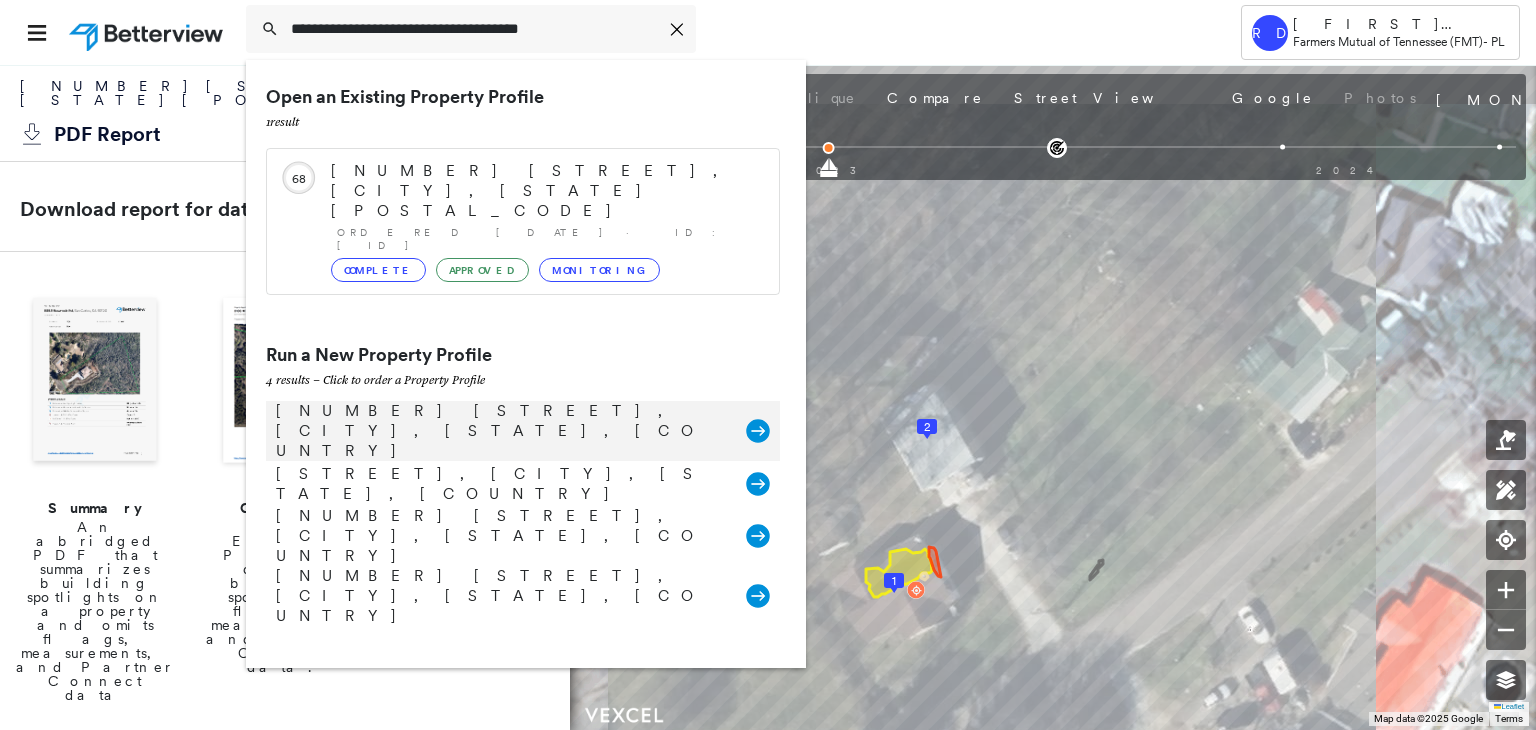 type on "**********" 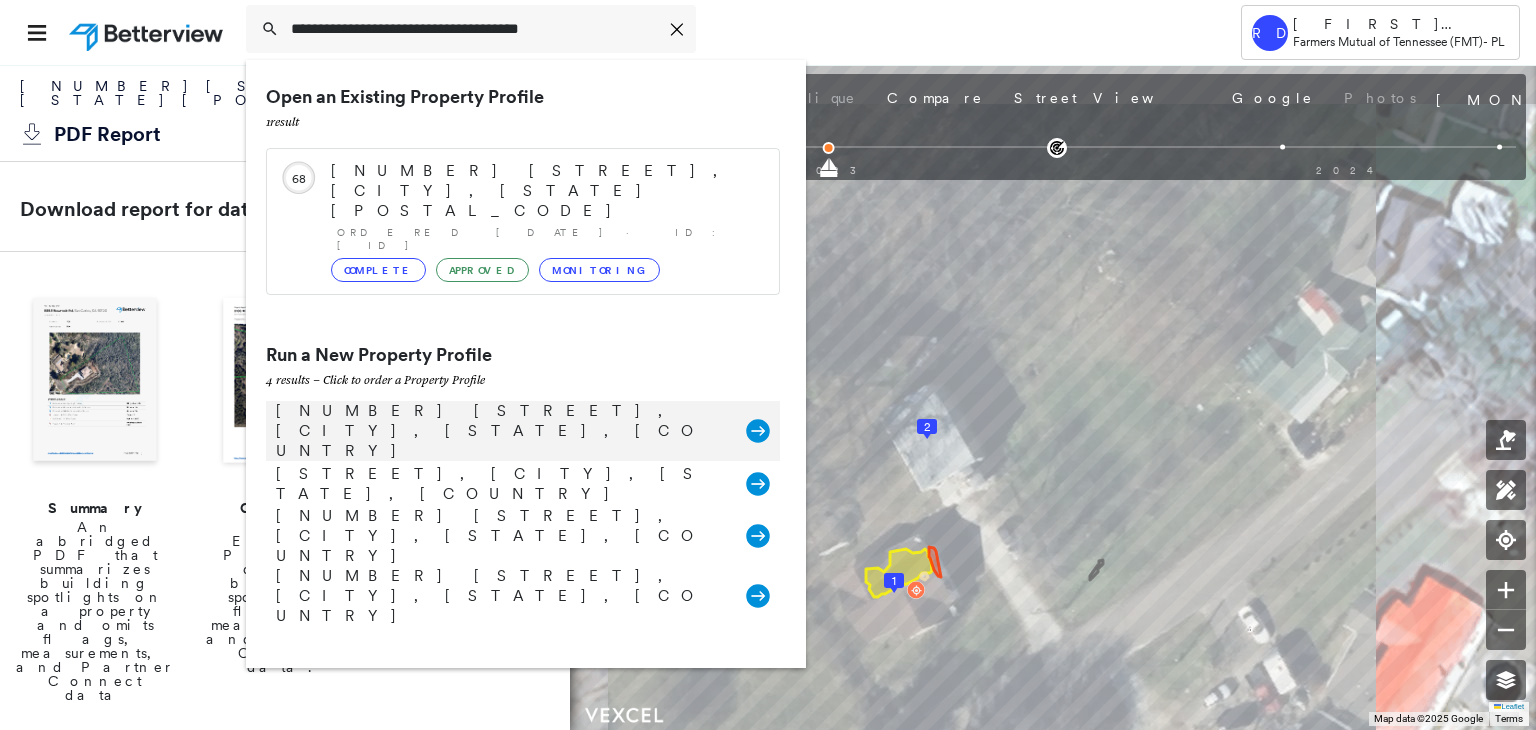 click on "[NUMBER] [STREET], [CITY], [STATE], [COUNTRY]" at bounding box center [501, 431] 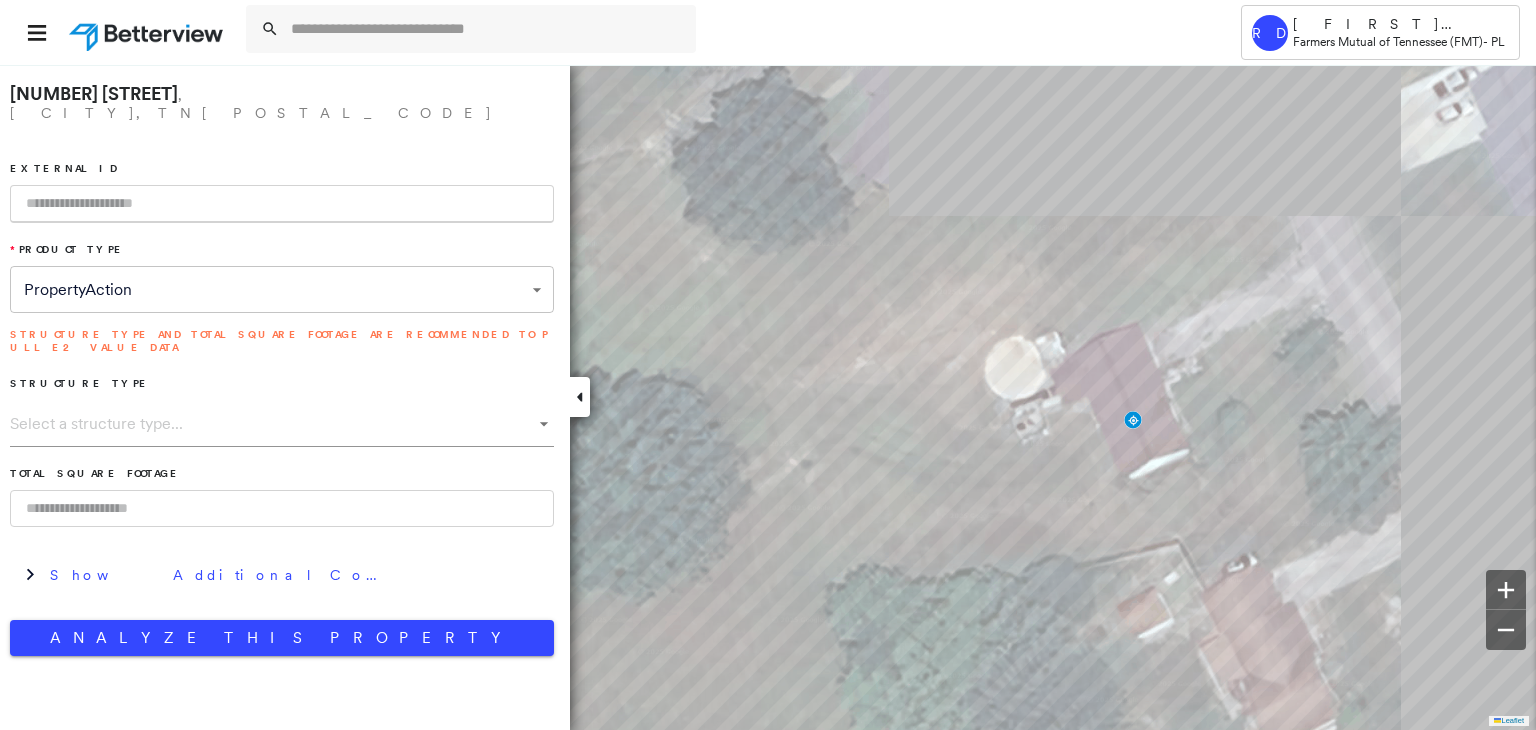 paste on "**********" 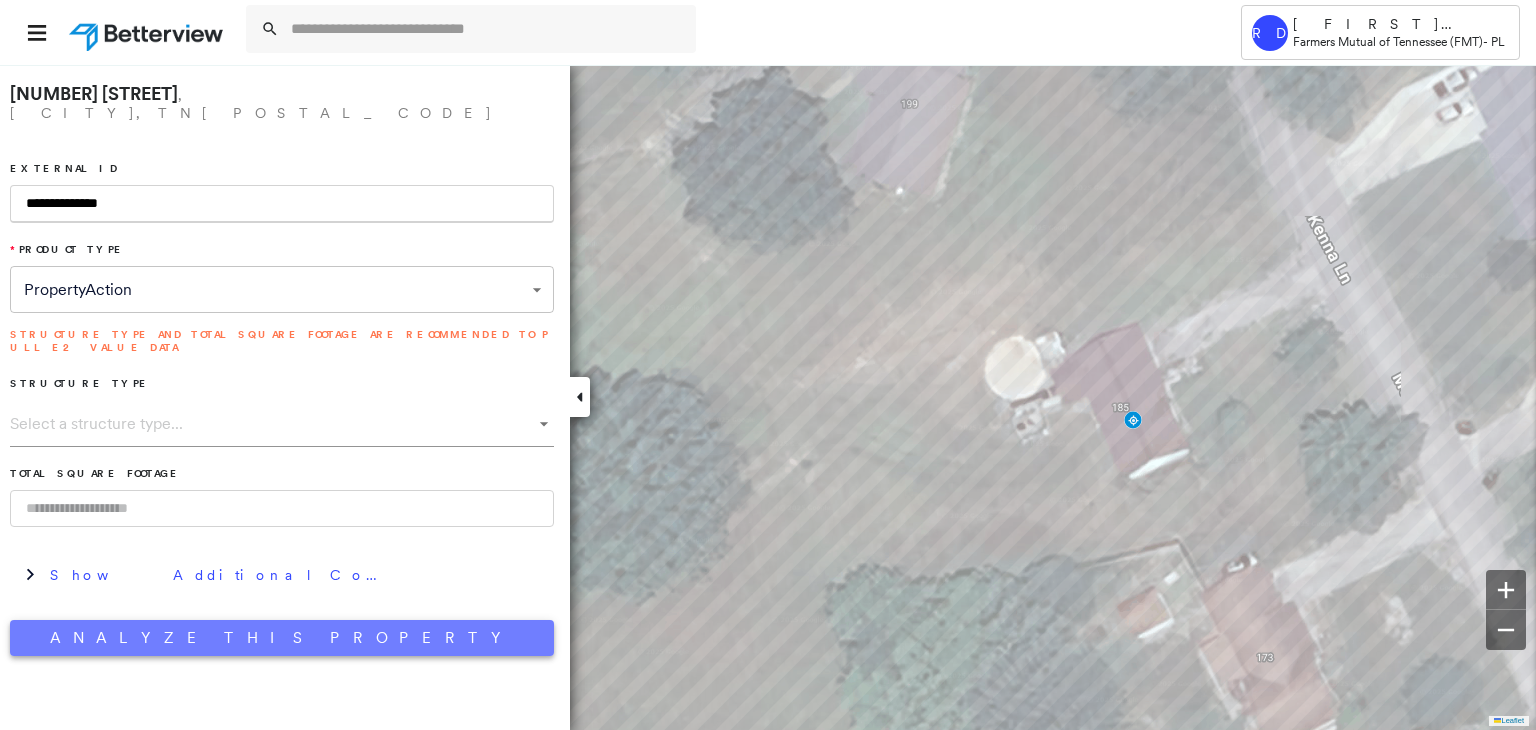 type on "**********" 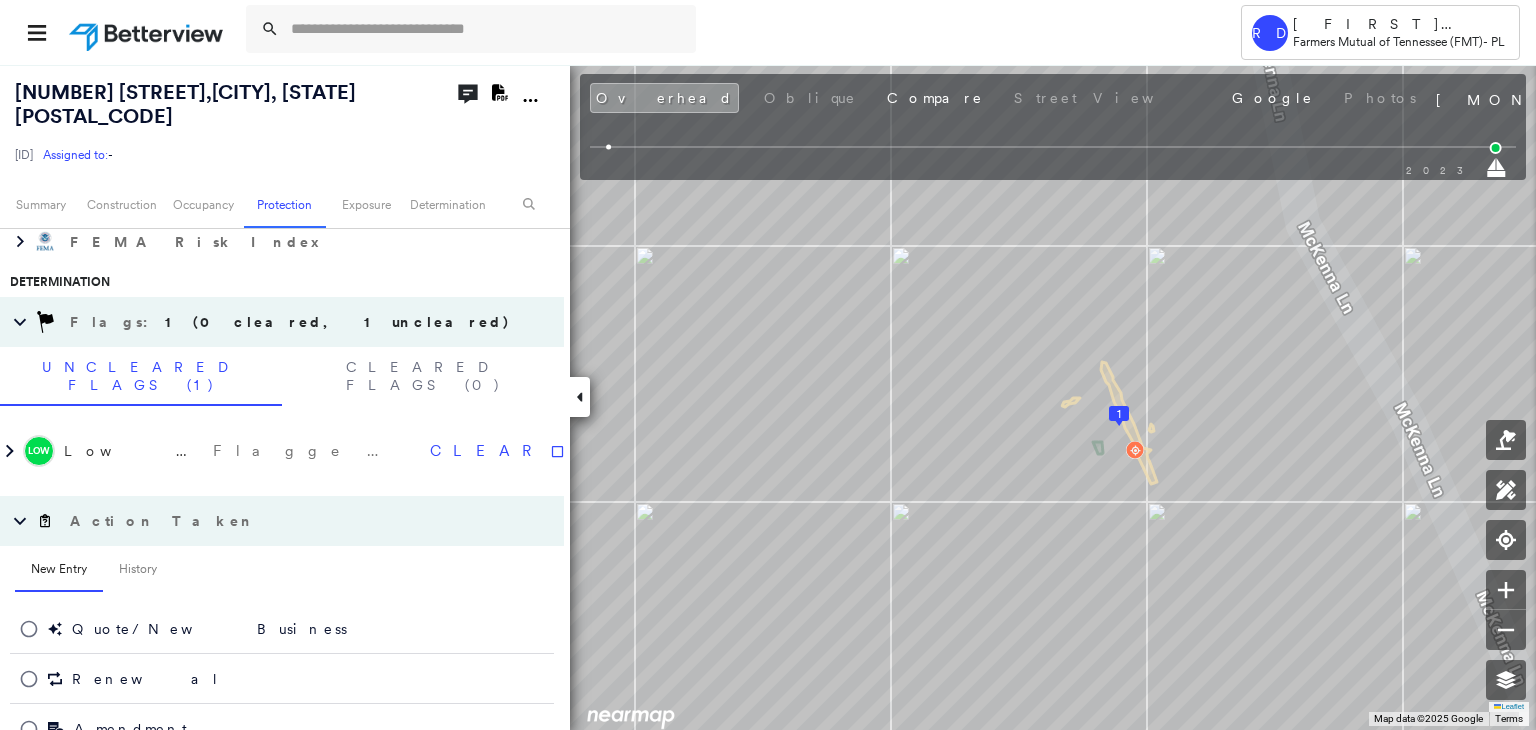 scroll, scrollTop: 1171, scrollLeft: 0, axis: vertical 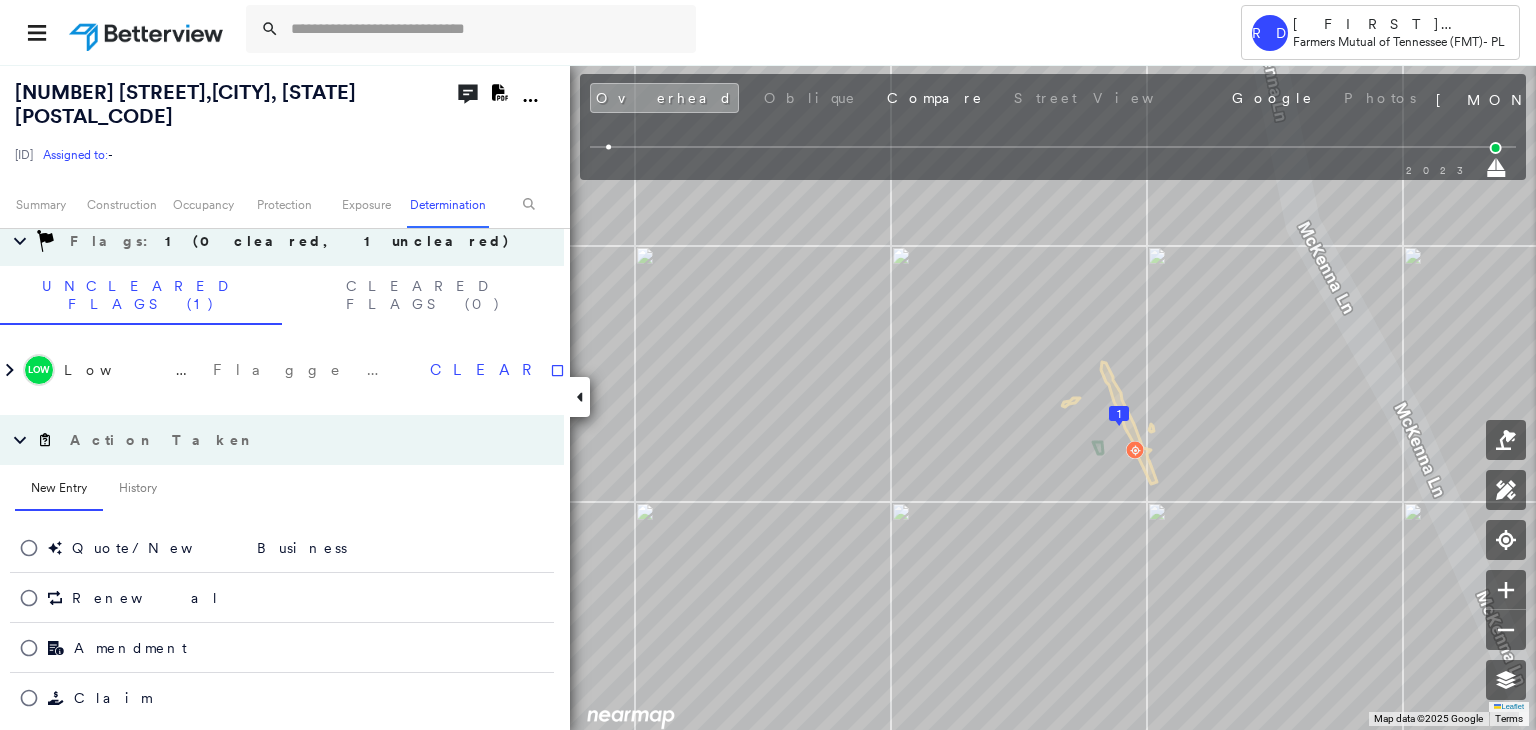 click 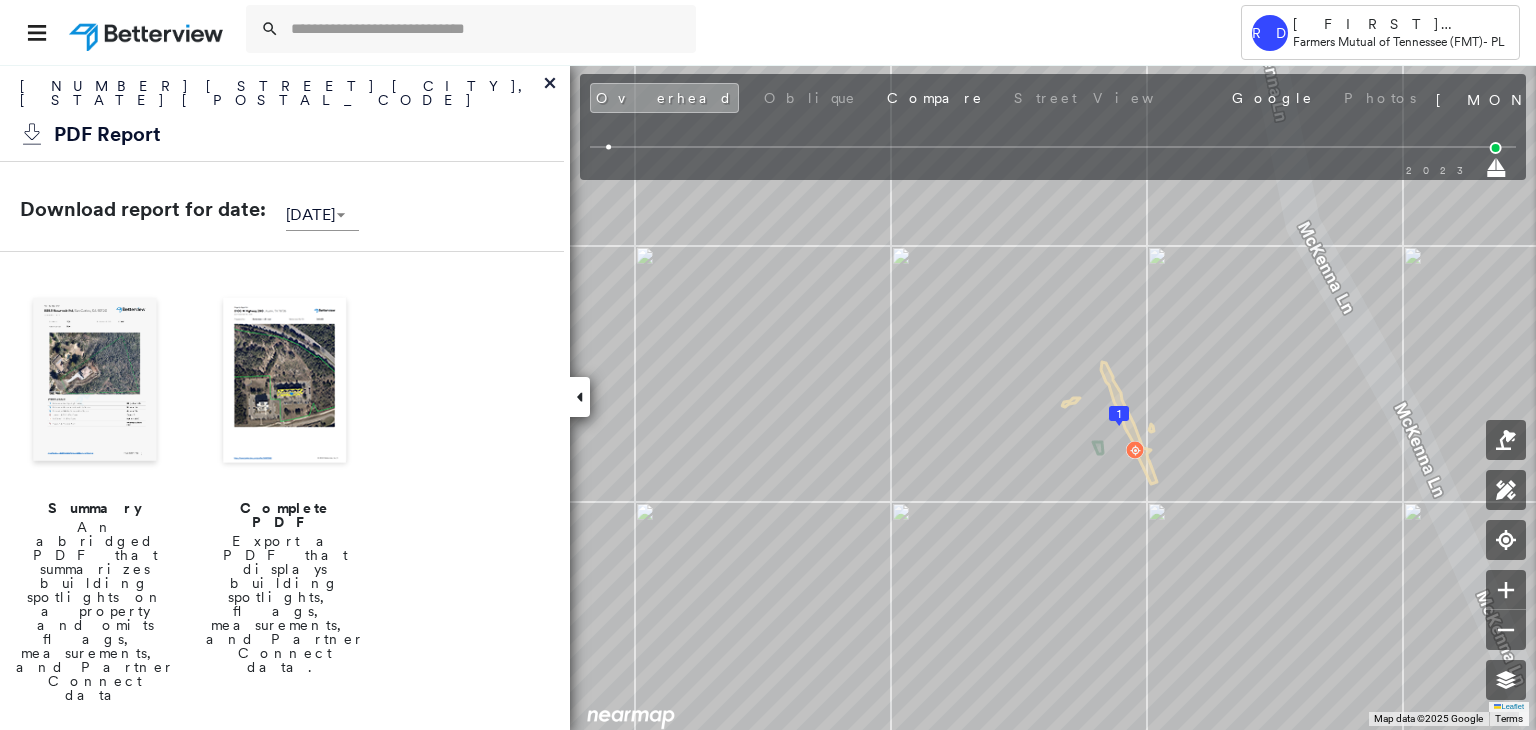 click at bounding box center (285, 382) 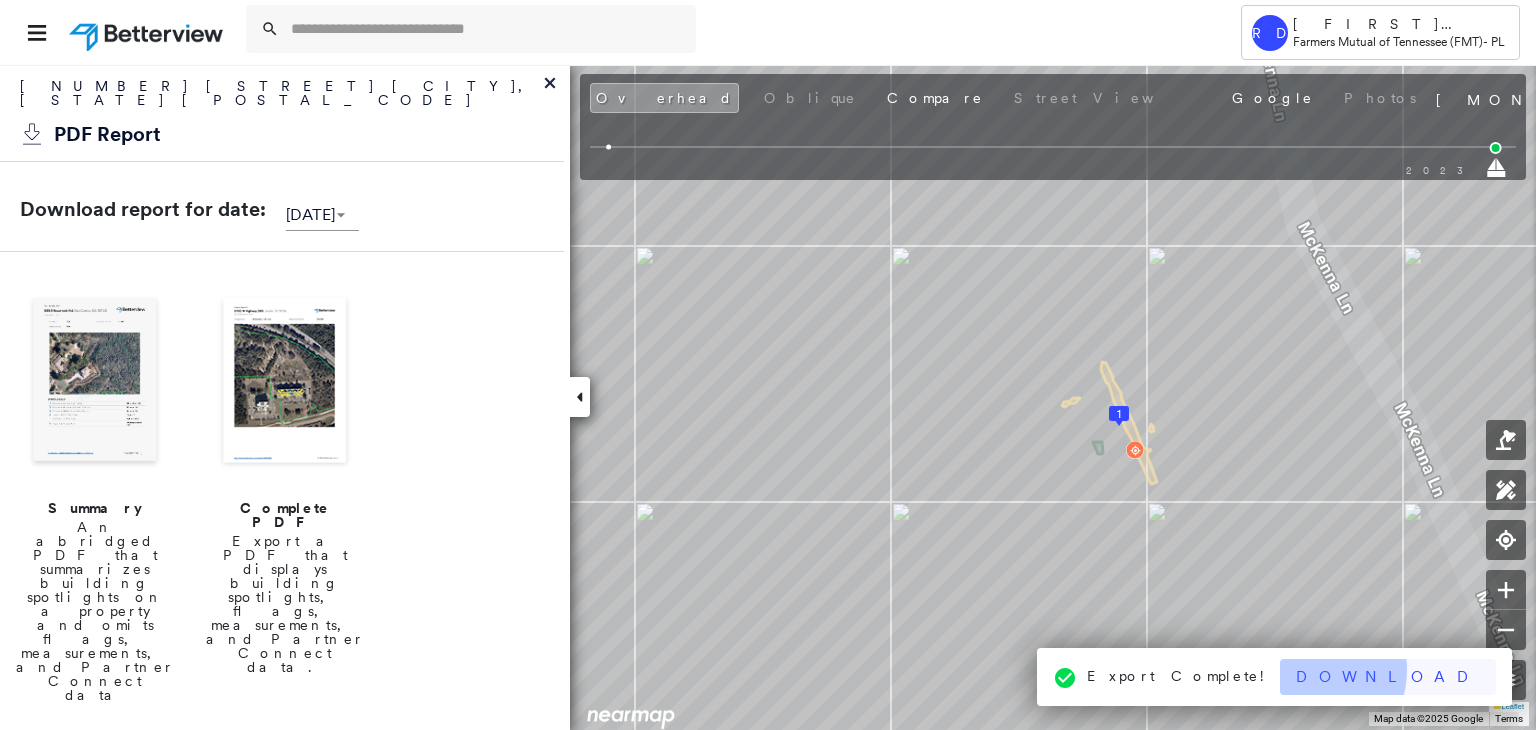click on "Download" at bounding box center [1388, 677] 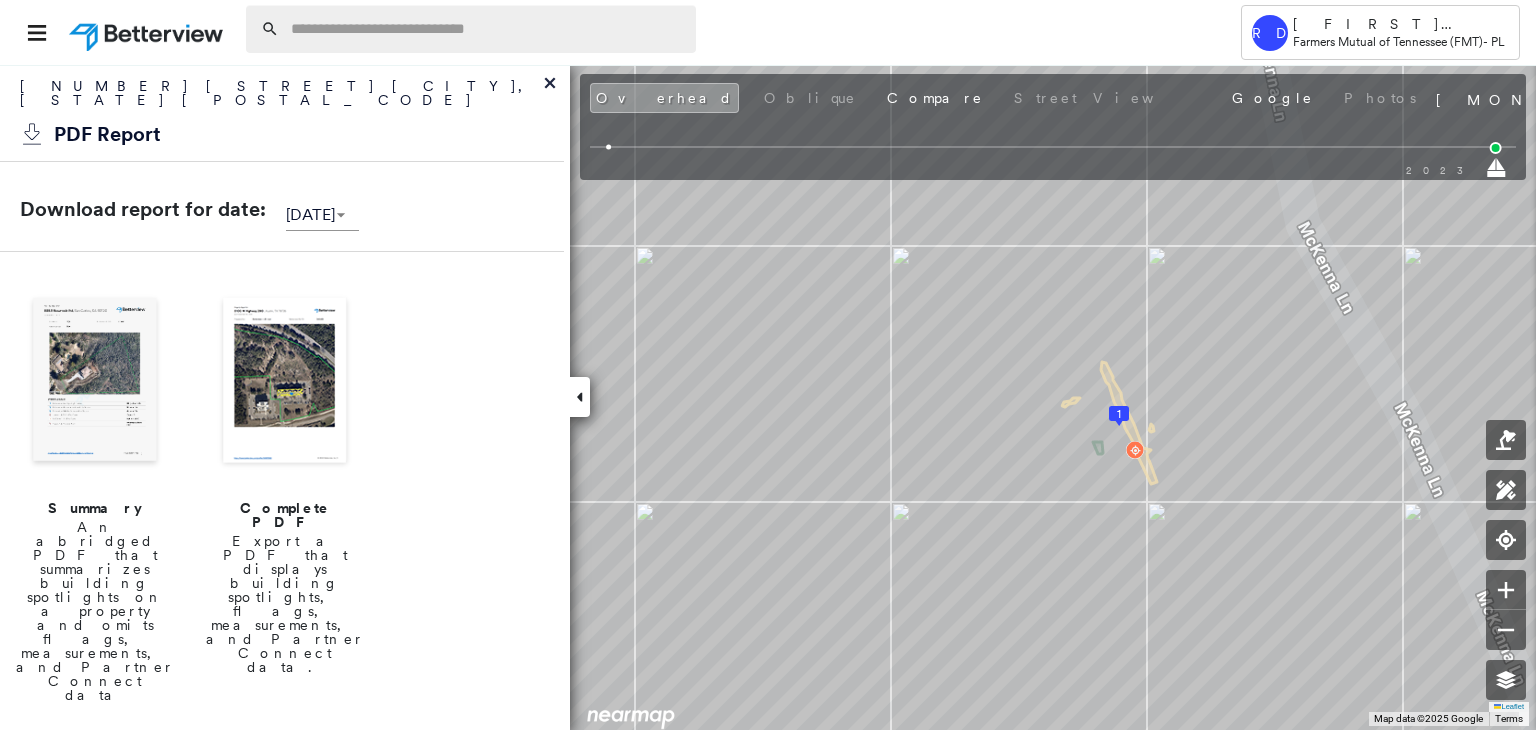 paste on "**********" 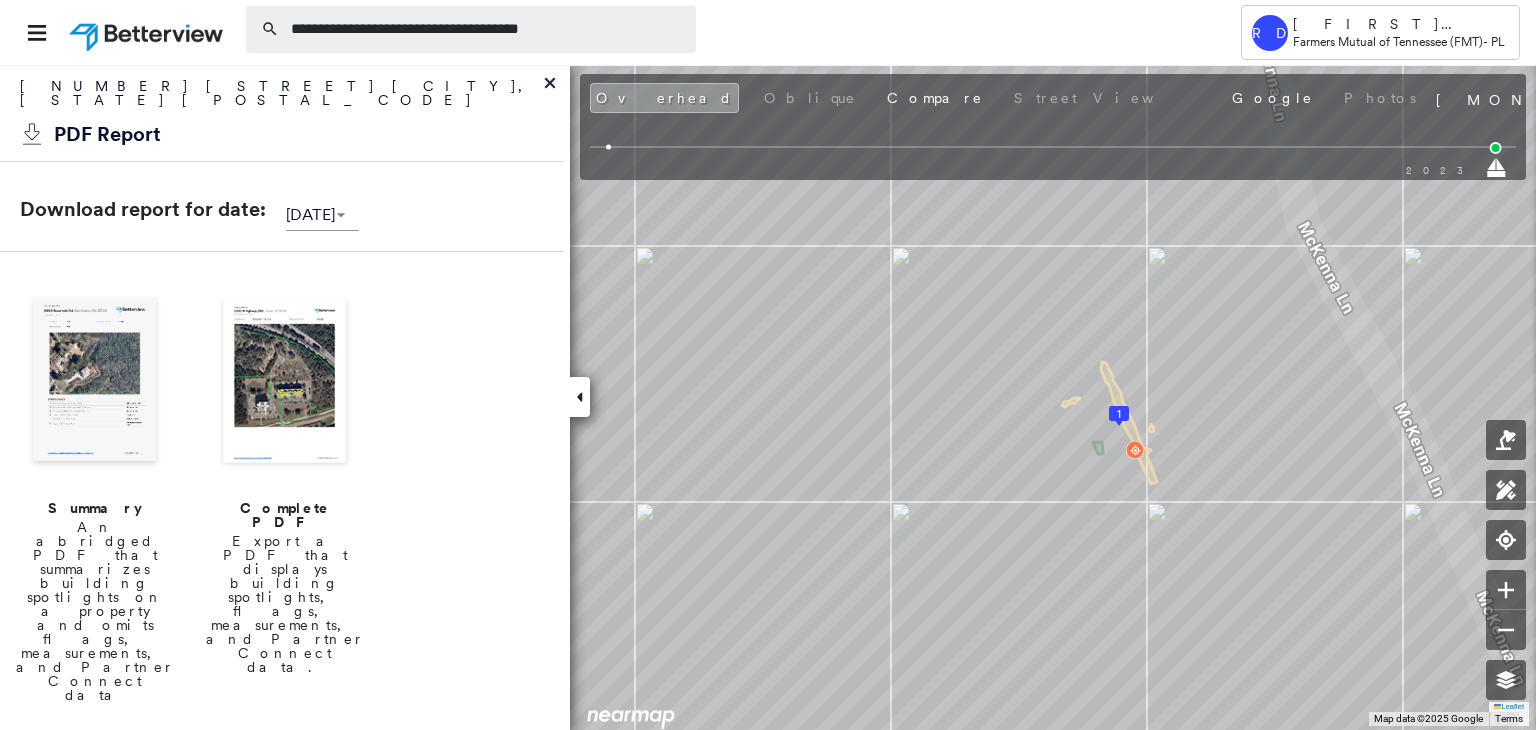 click on "**********" at bounding box center [487, 29] 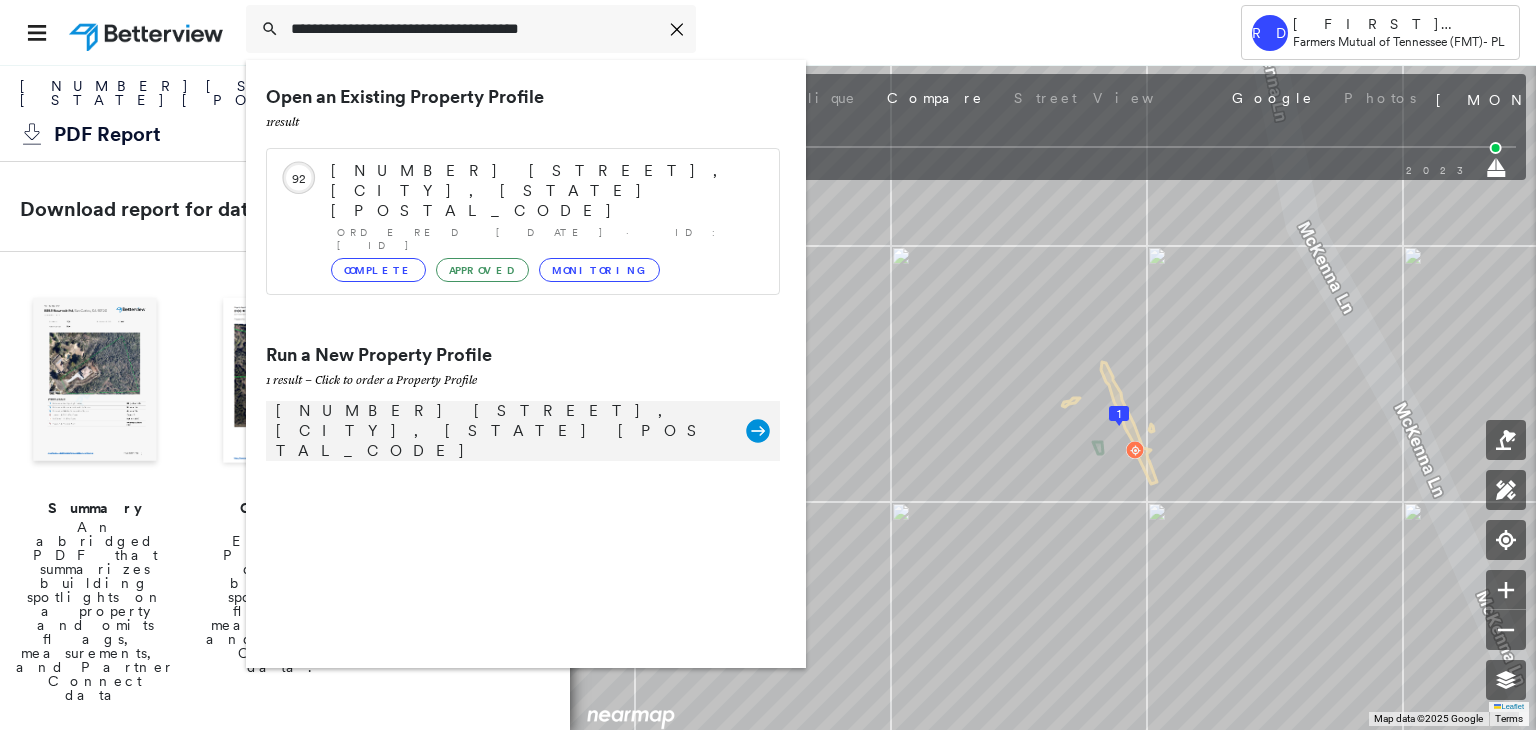 type on "**********" 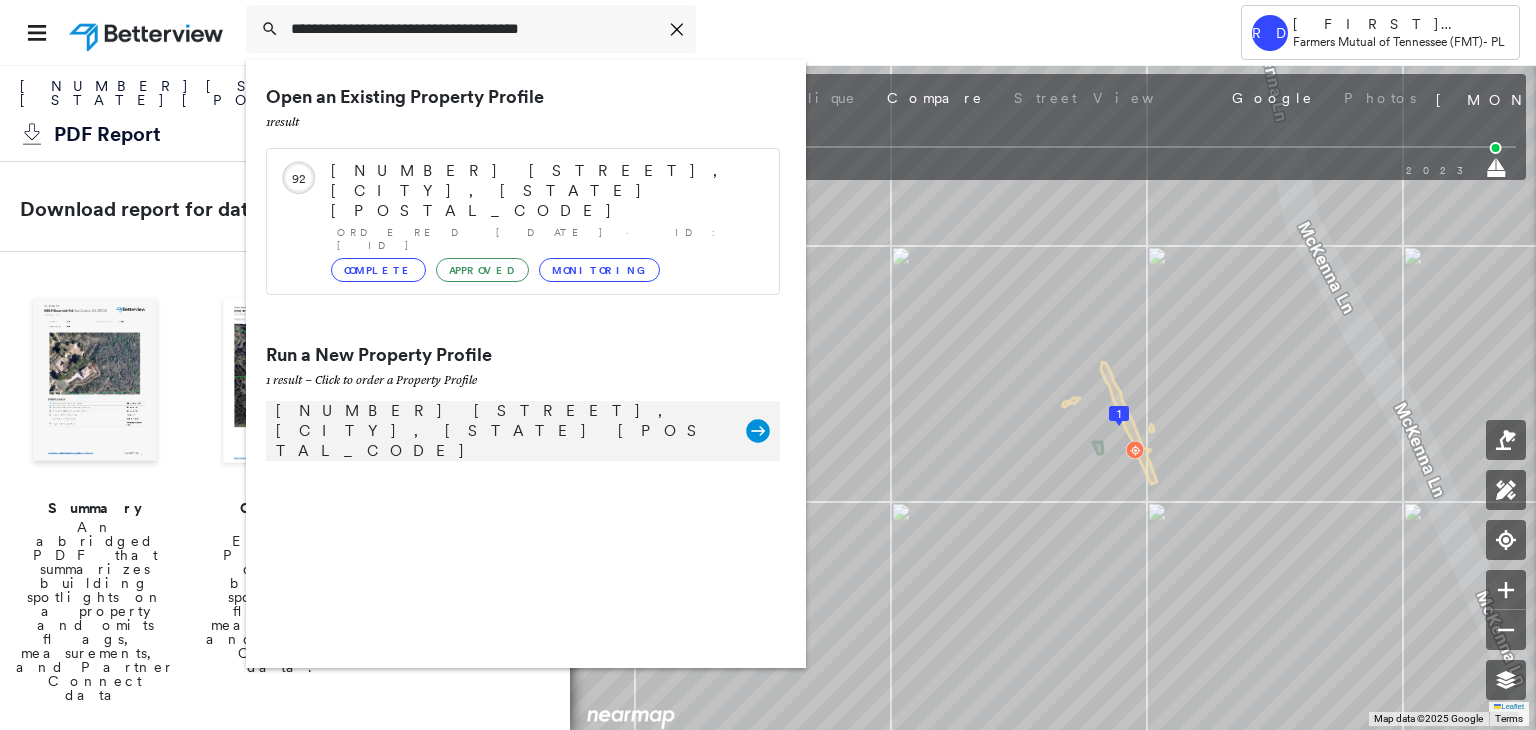 click on "[NUMBER] [STREET], [CITY], [STATE] [POSTAL_CODE]" at bounding box center [501, 431] 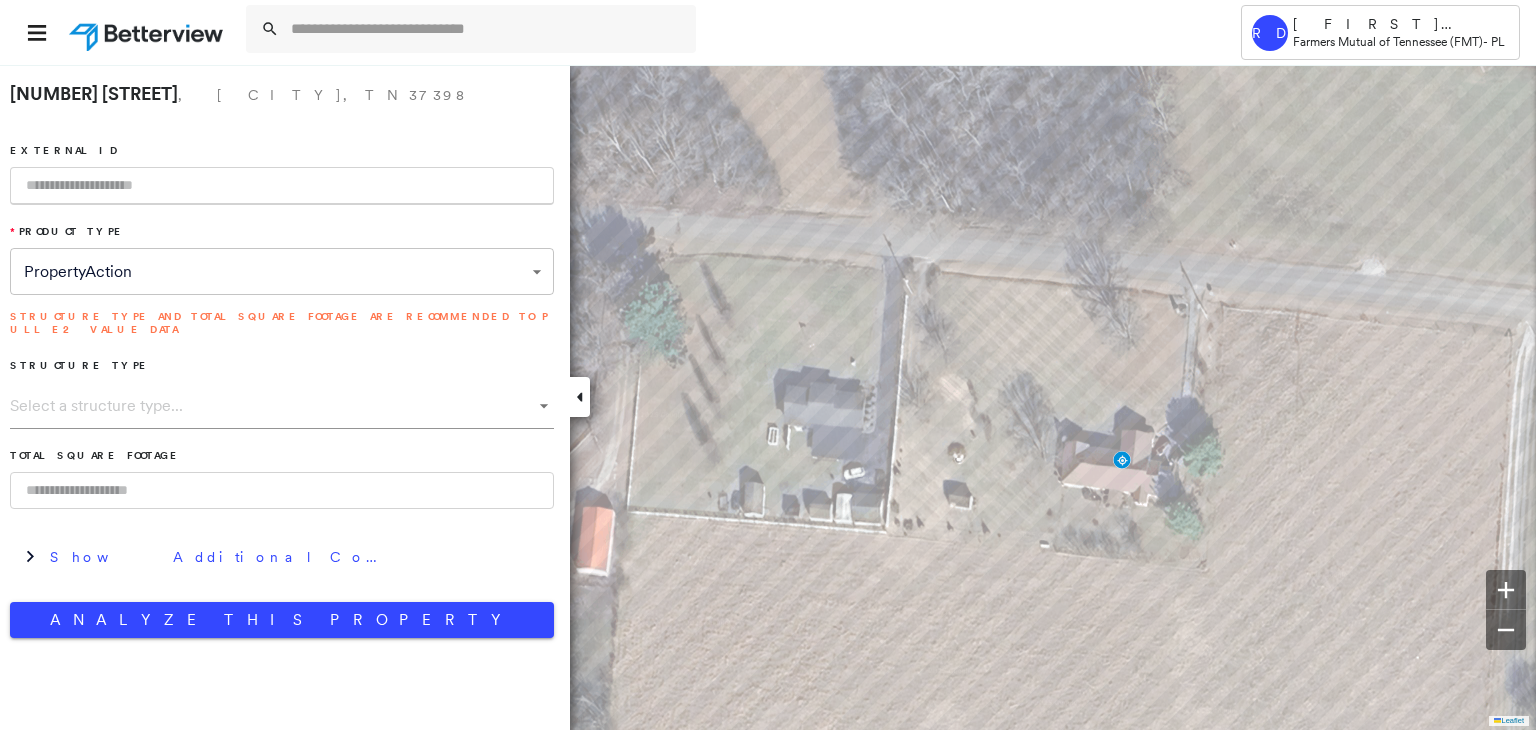 paste on "**********" 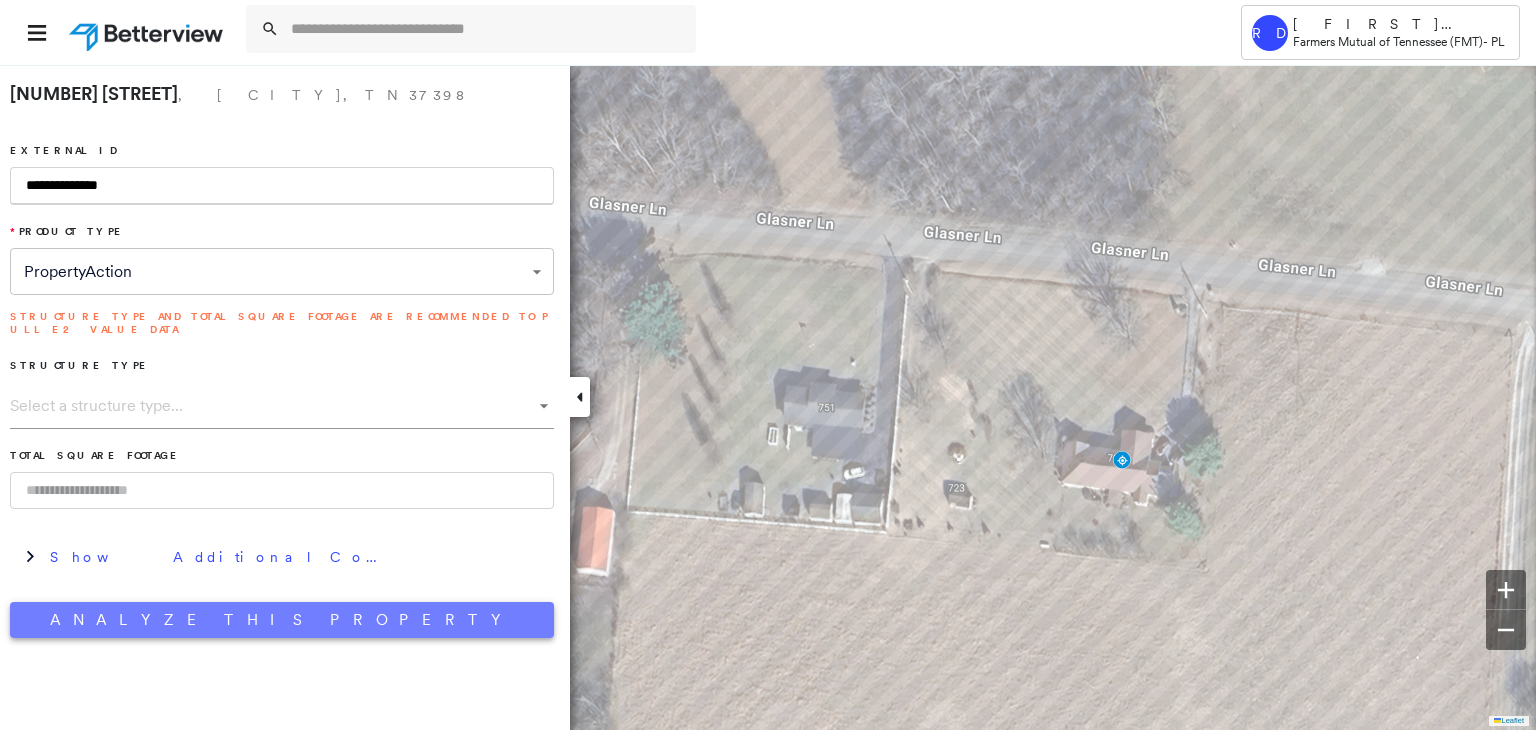 type on "**********" 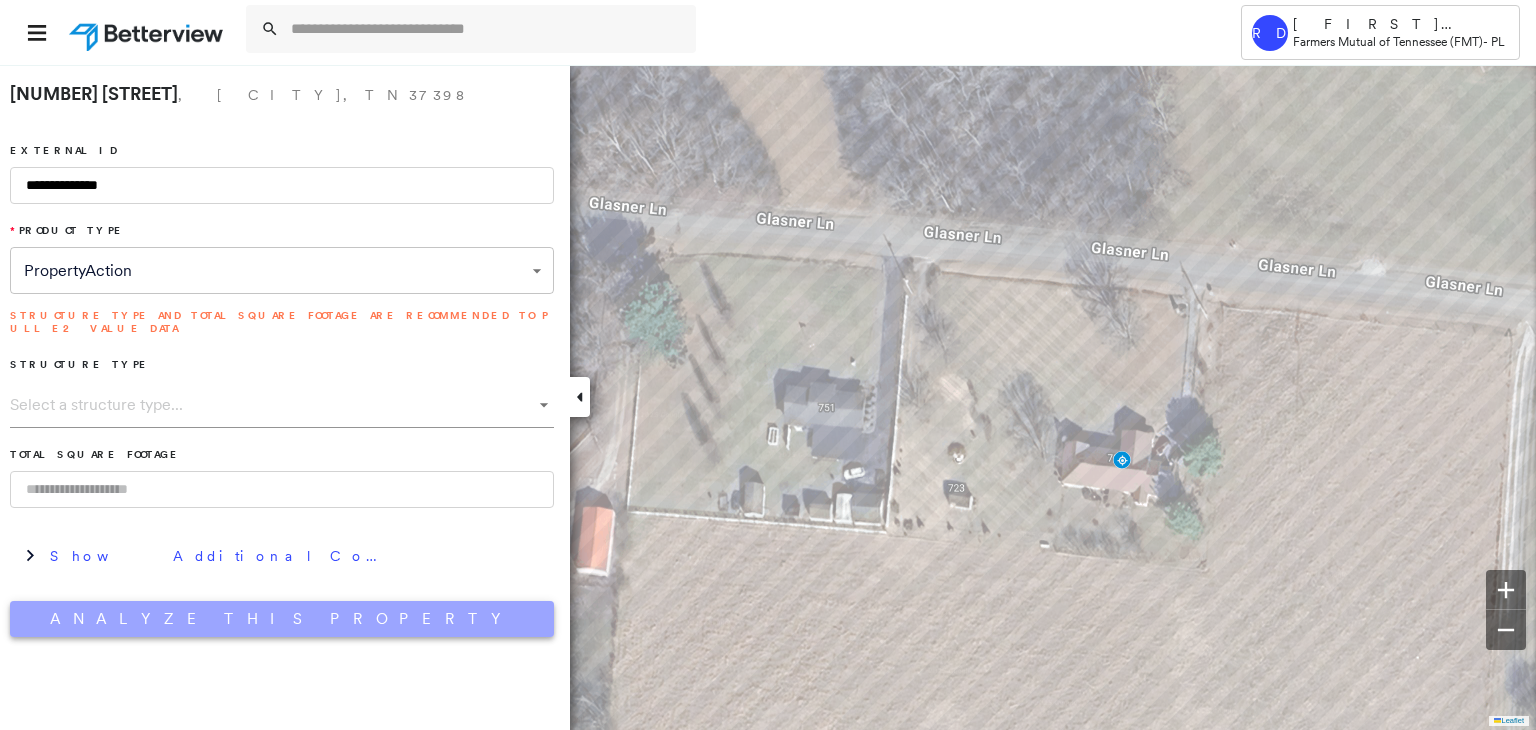 click on "Analyze This Property" at bounding box center (282, 619) 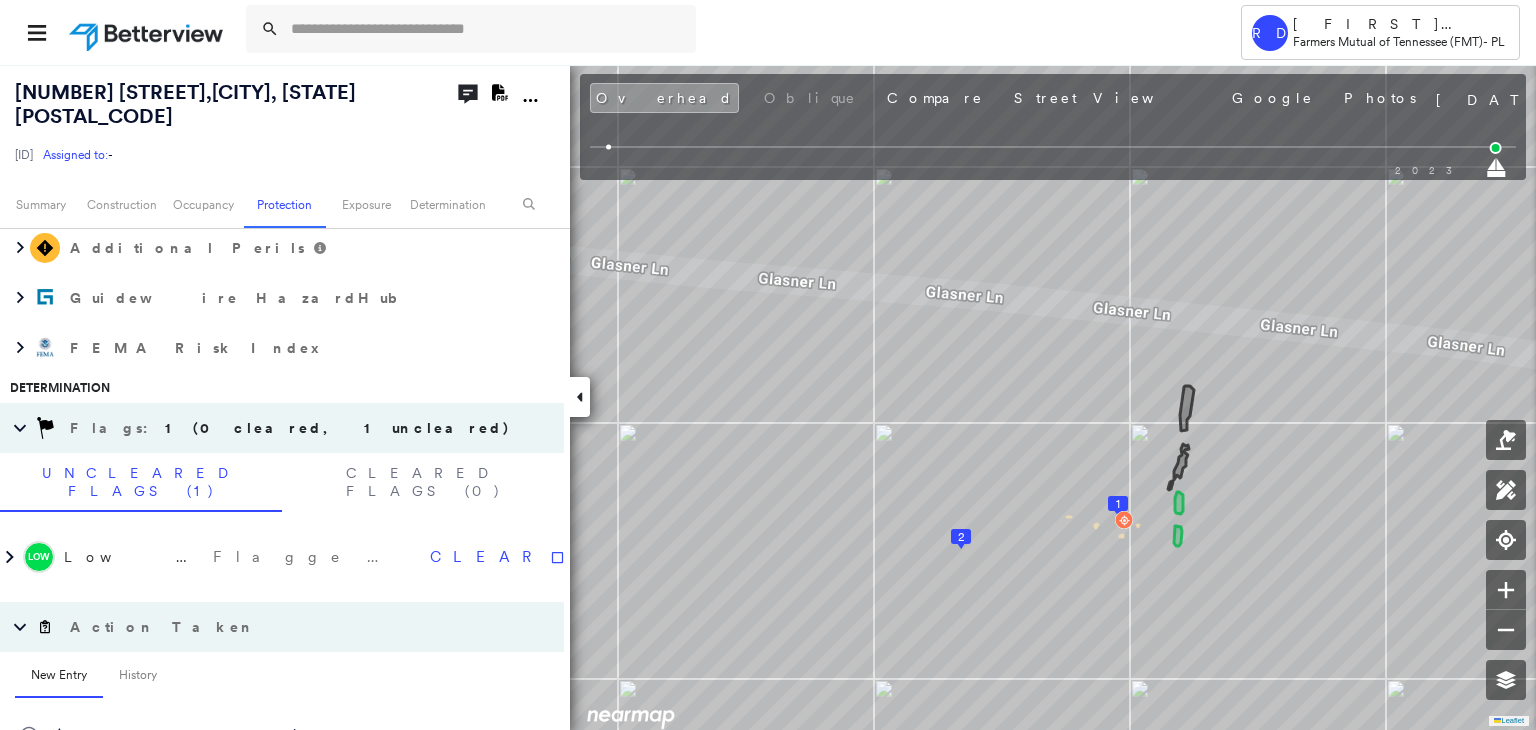 scroll, scrollTop: 1200, scrollLeft: 0, axis: vertical 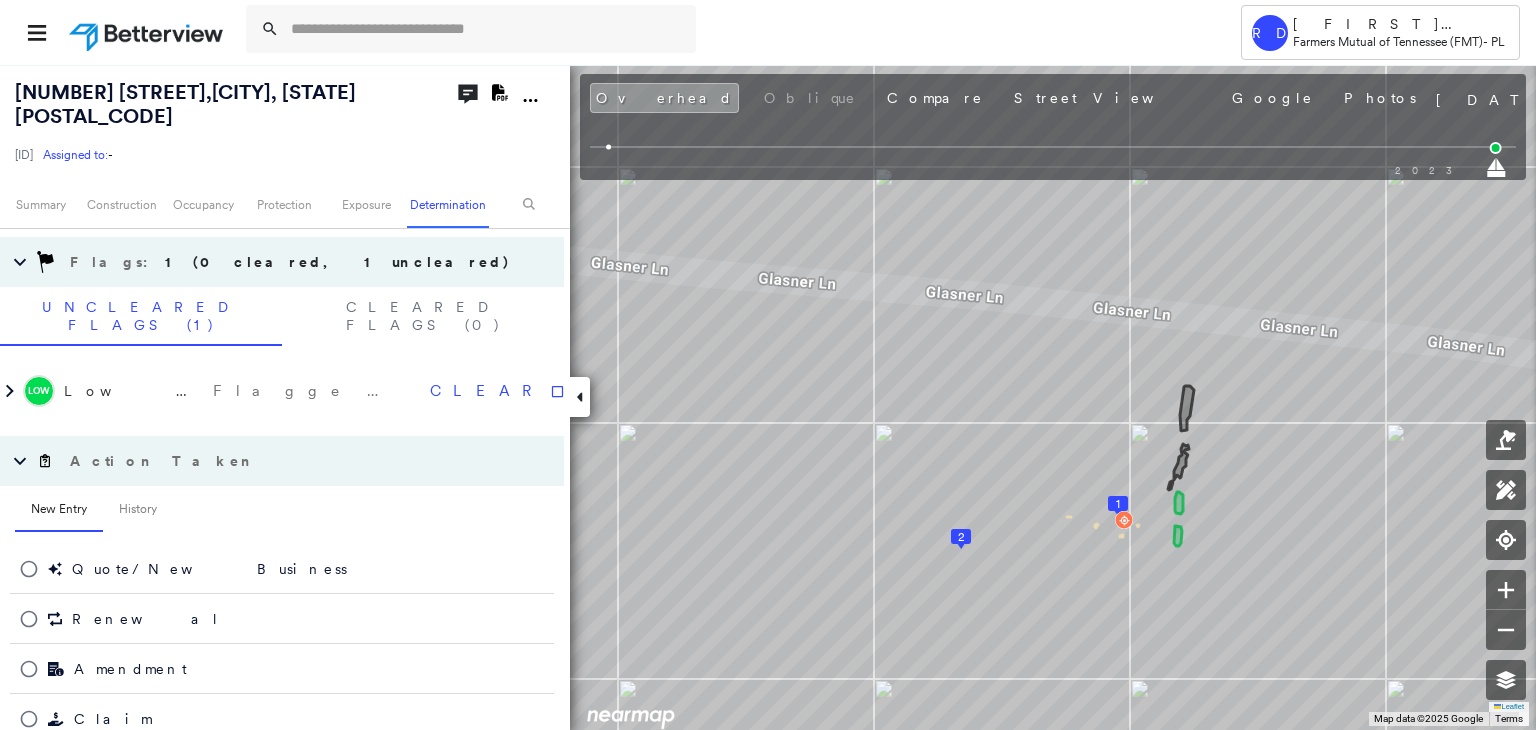 click on "Download PDF Report" 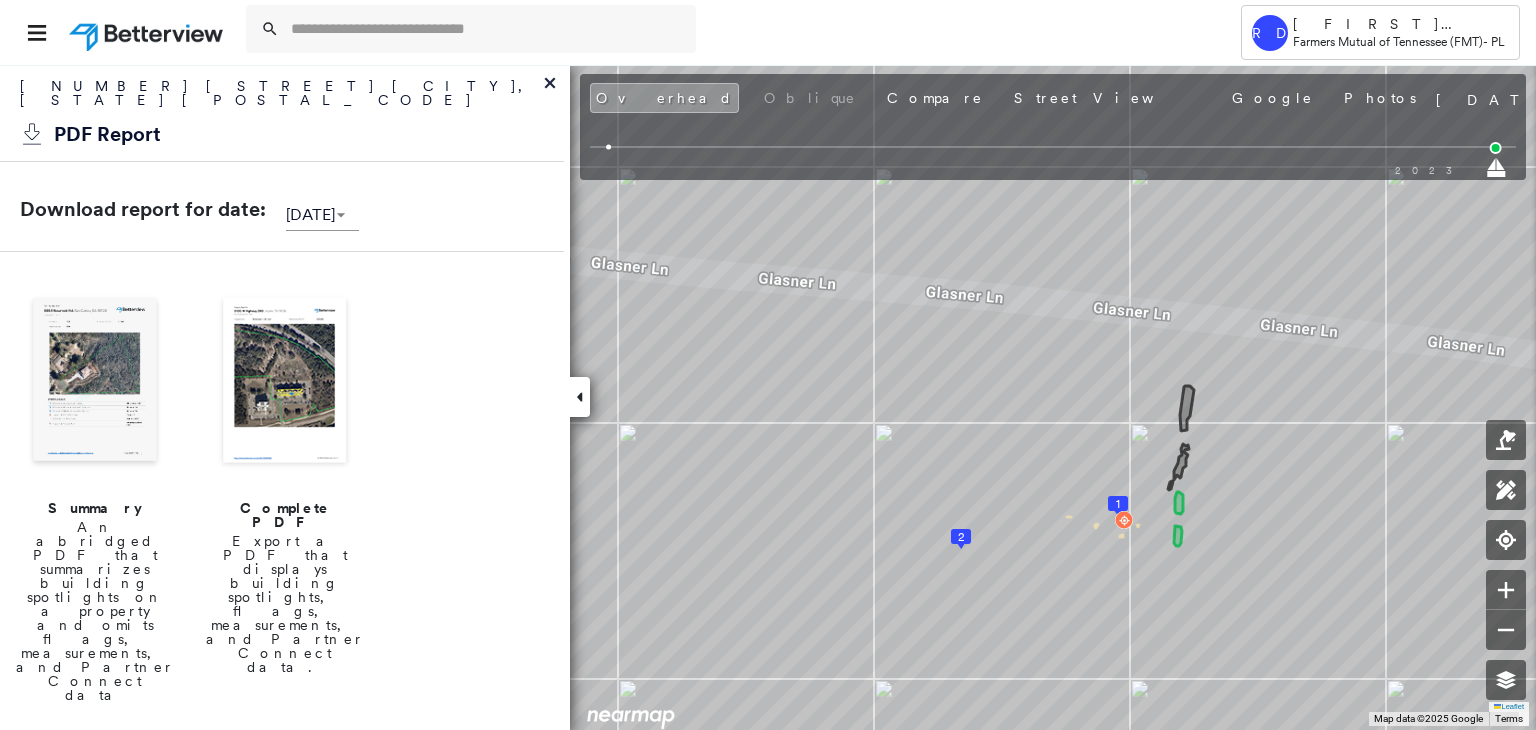 click at bounding box center (285, 382) 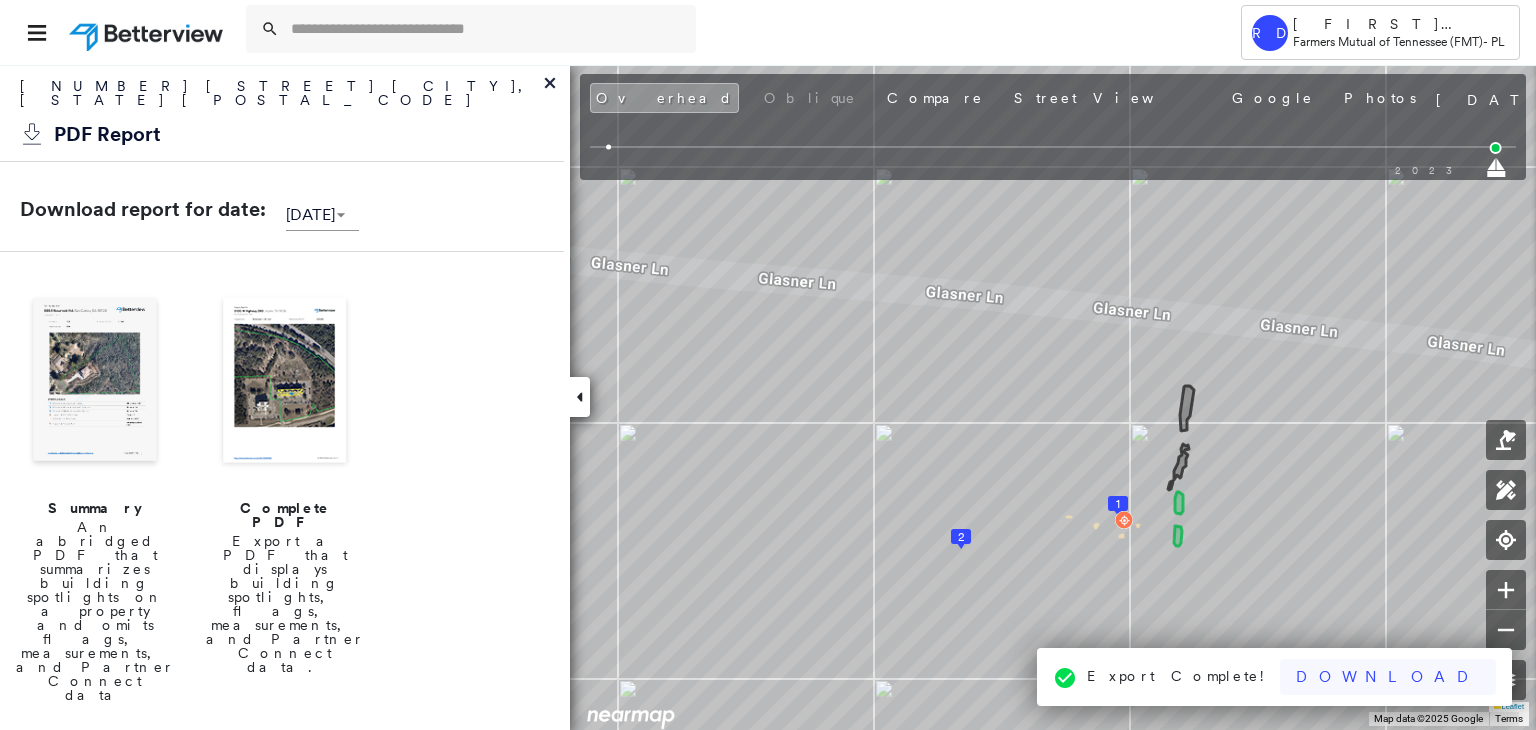 click on "Download" at bounding box center (1388, 677) 